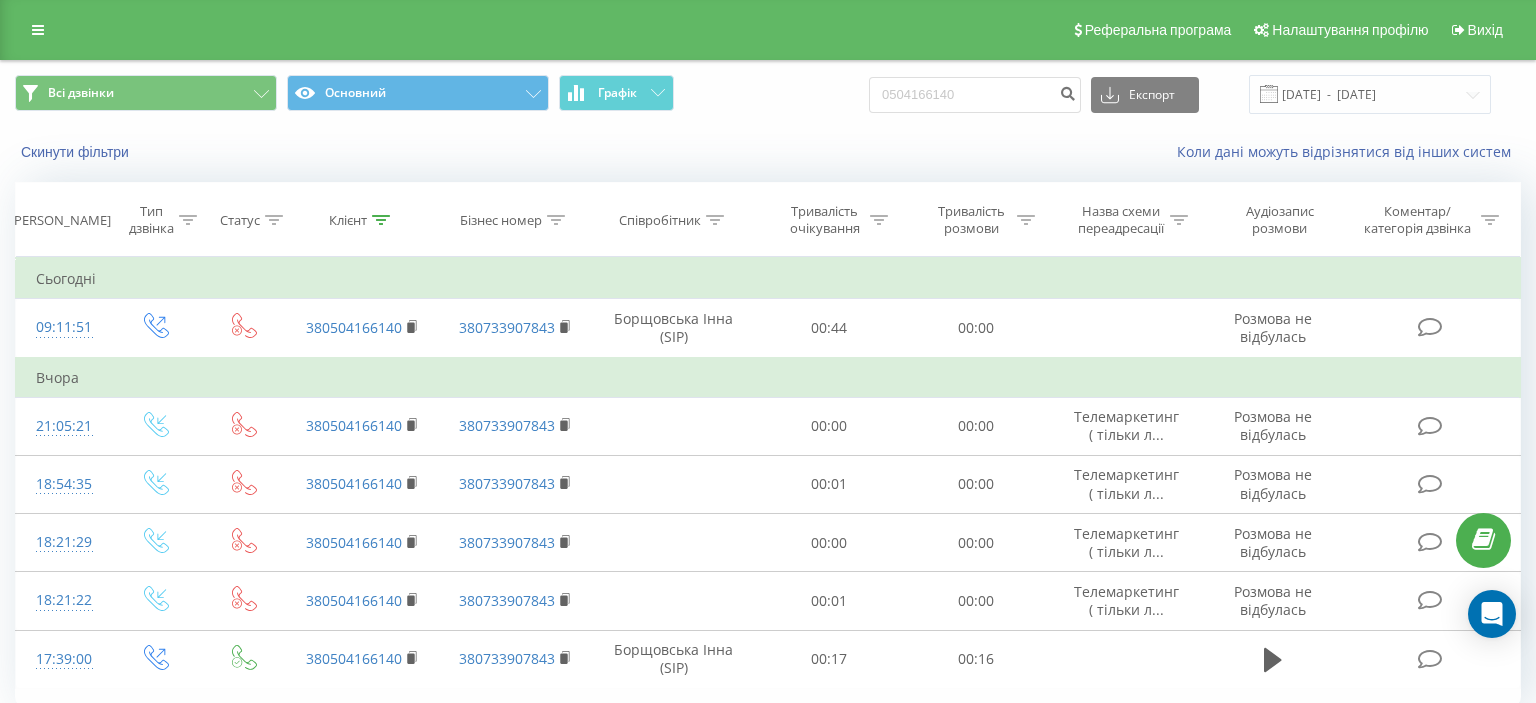 scroll, scrollTop: 0, scrollLeft: 0, axis: both 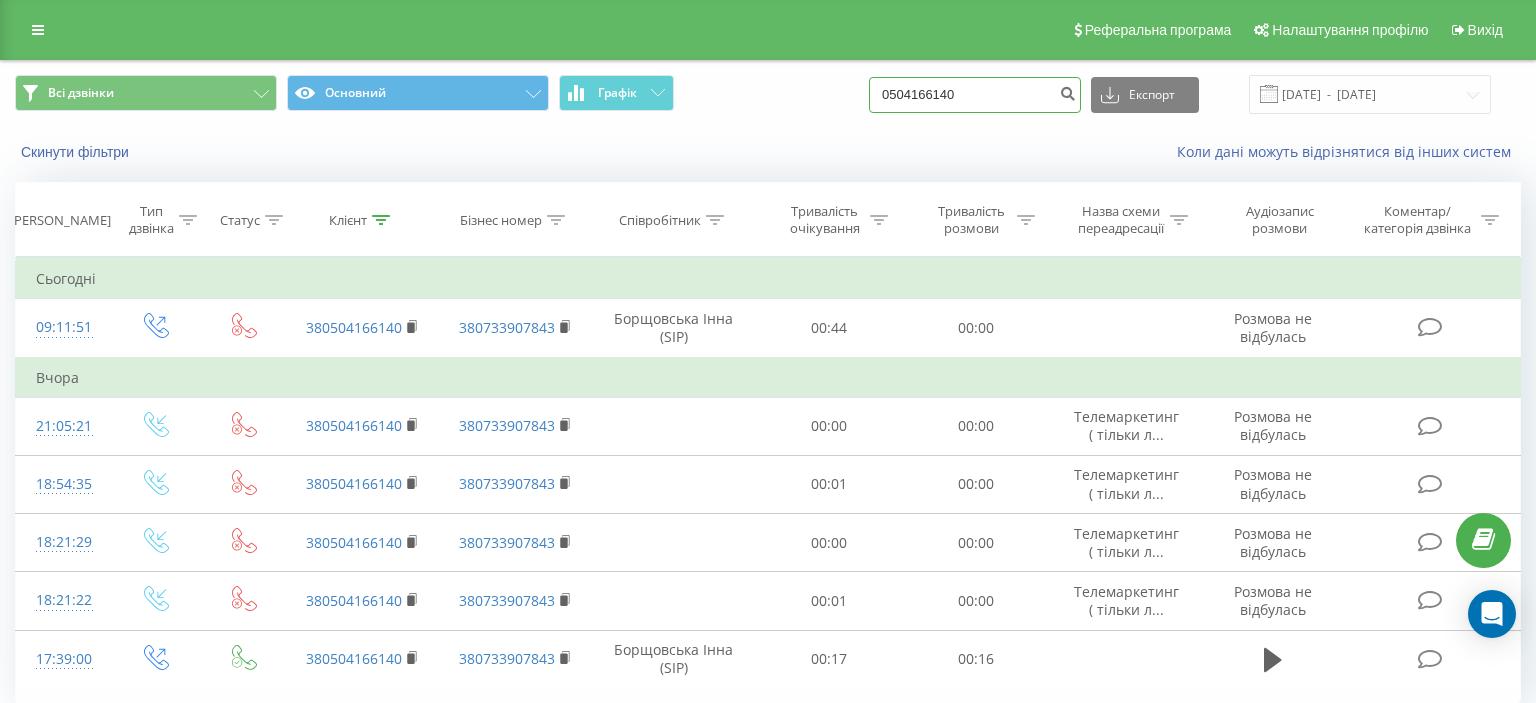 drag, startPoint x: 905, startPoint y: 95, endPoint x: 1021, endPoint y: 94, distance: 116.00431 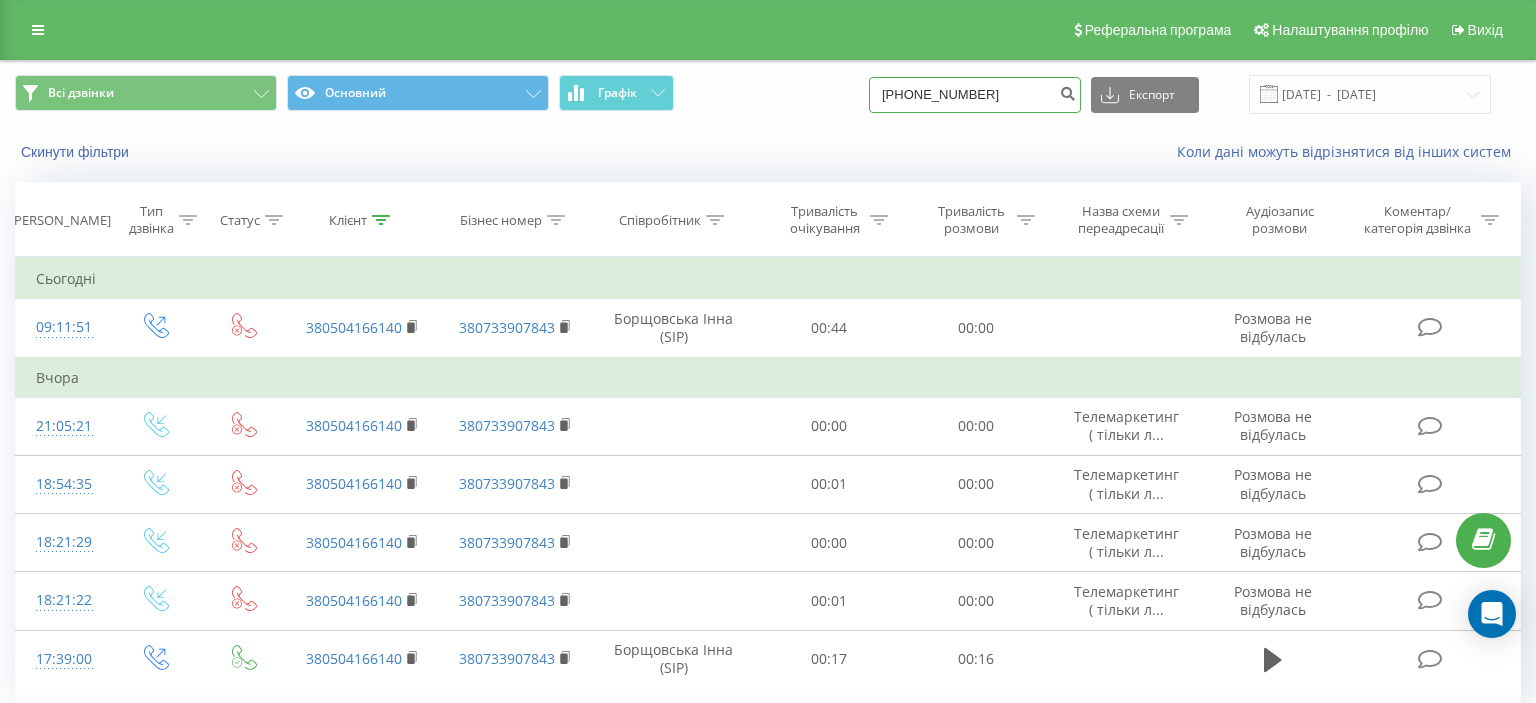click on "(097) 544 43 60" at bounding box center (975, 95) 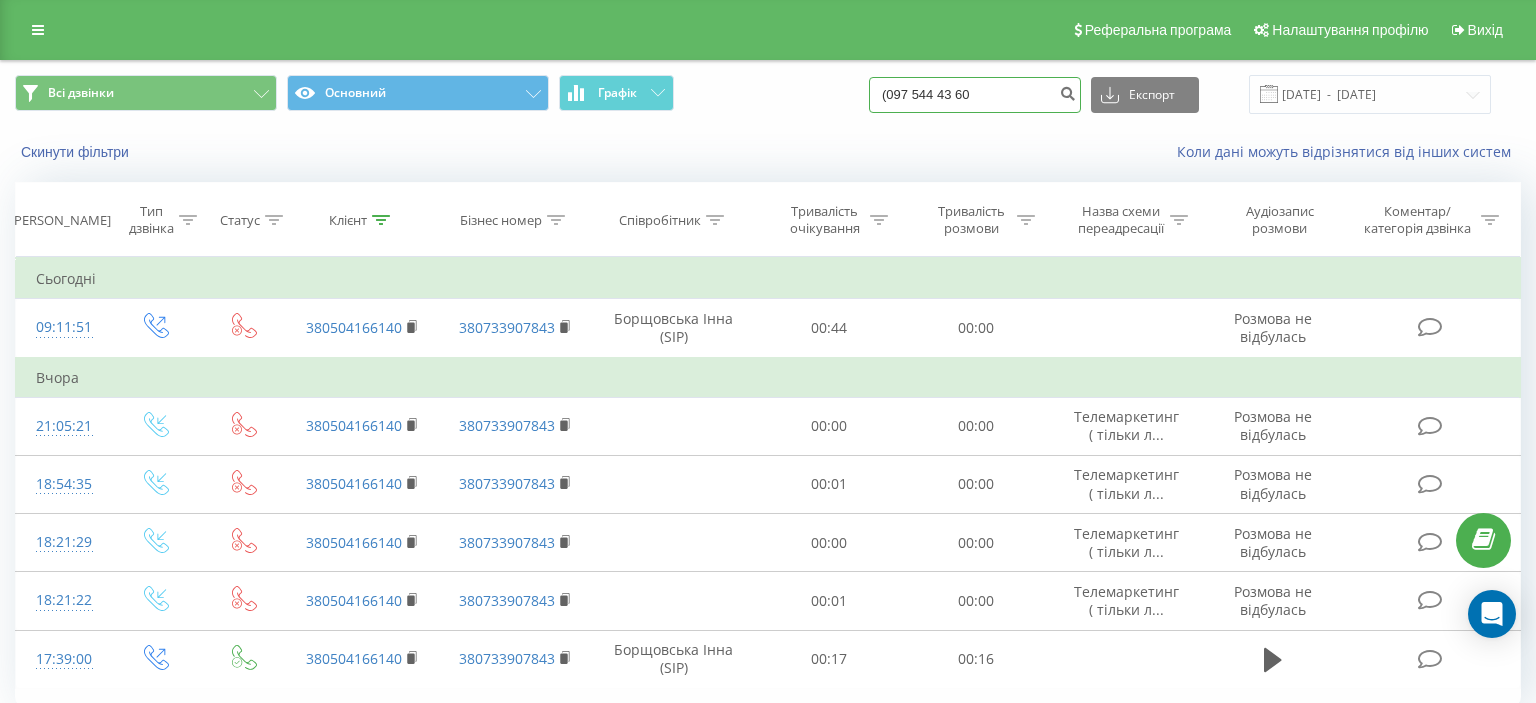 click on "(097 544 43 60" at bounding box center (975, 95) 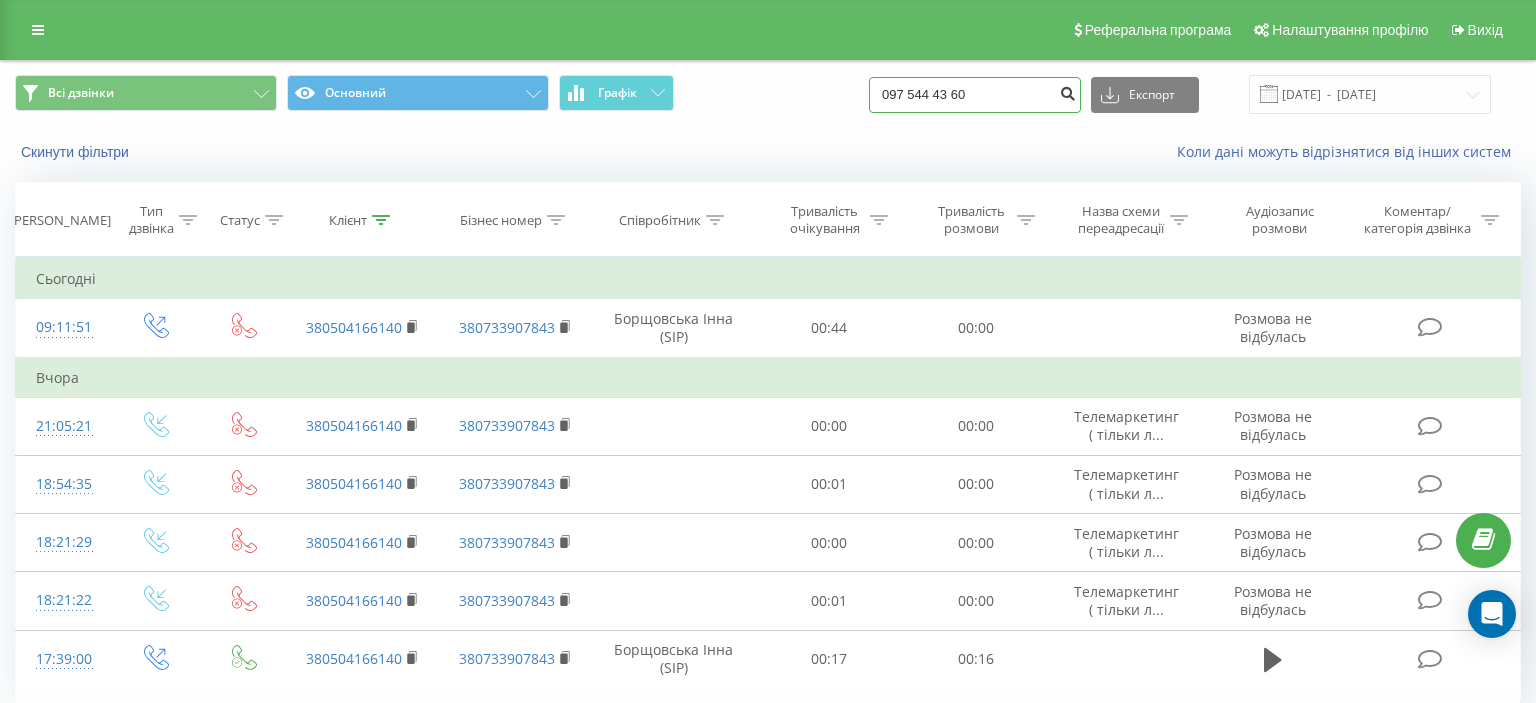 type on "097 544 43 60" 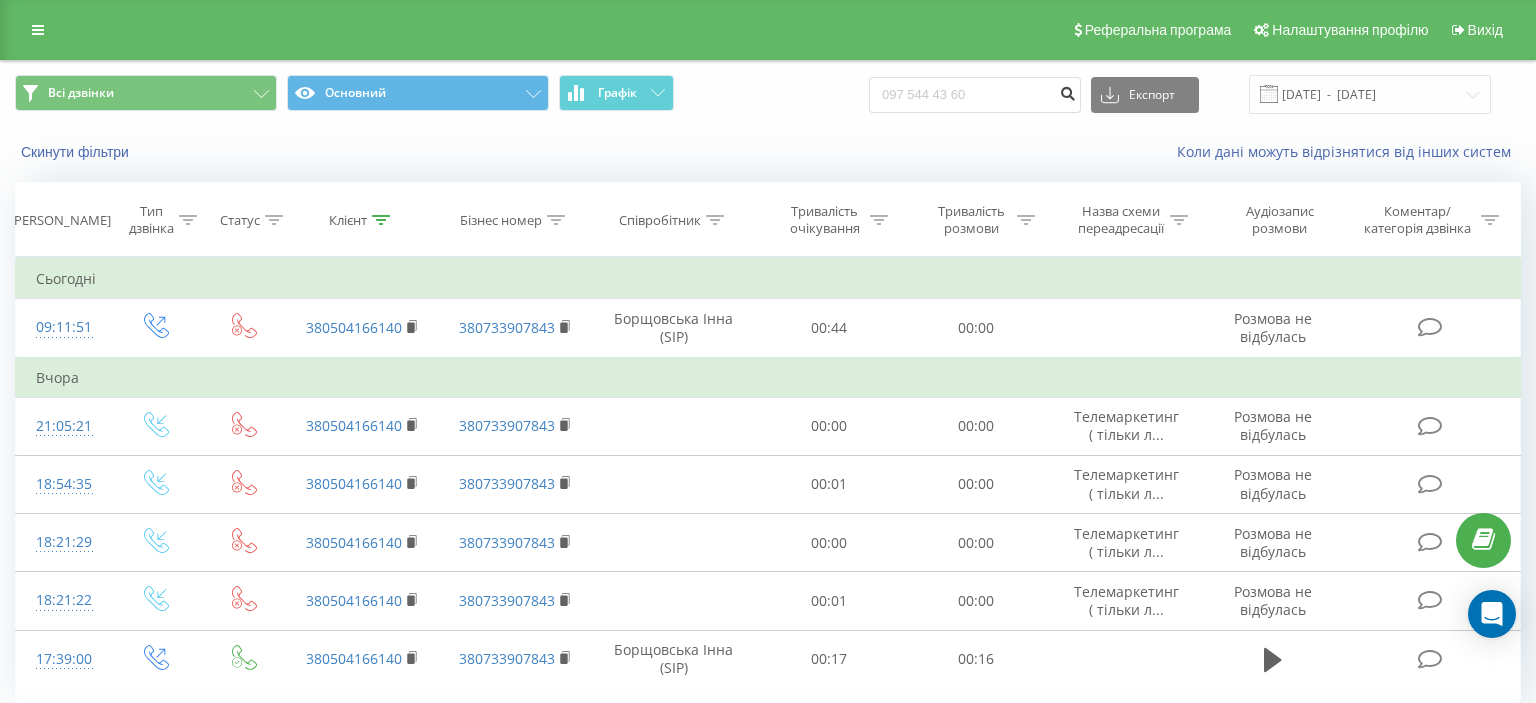 click at bounding box center [1067, 91] 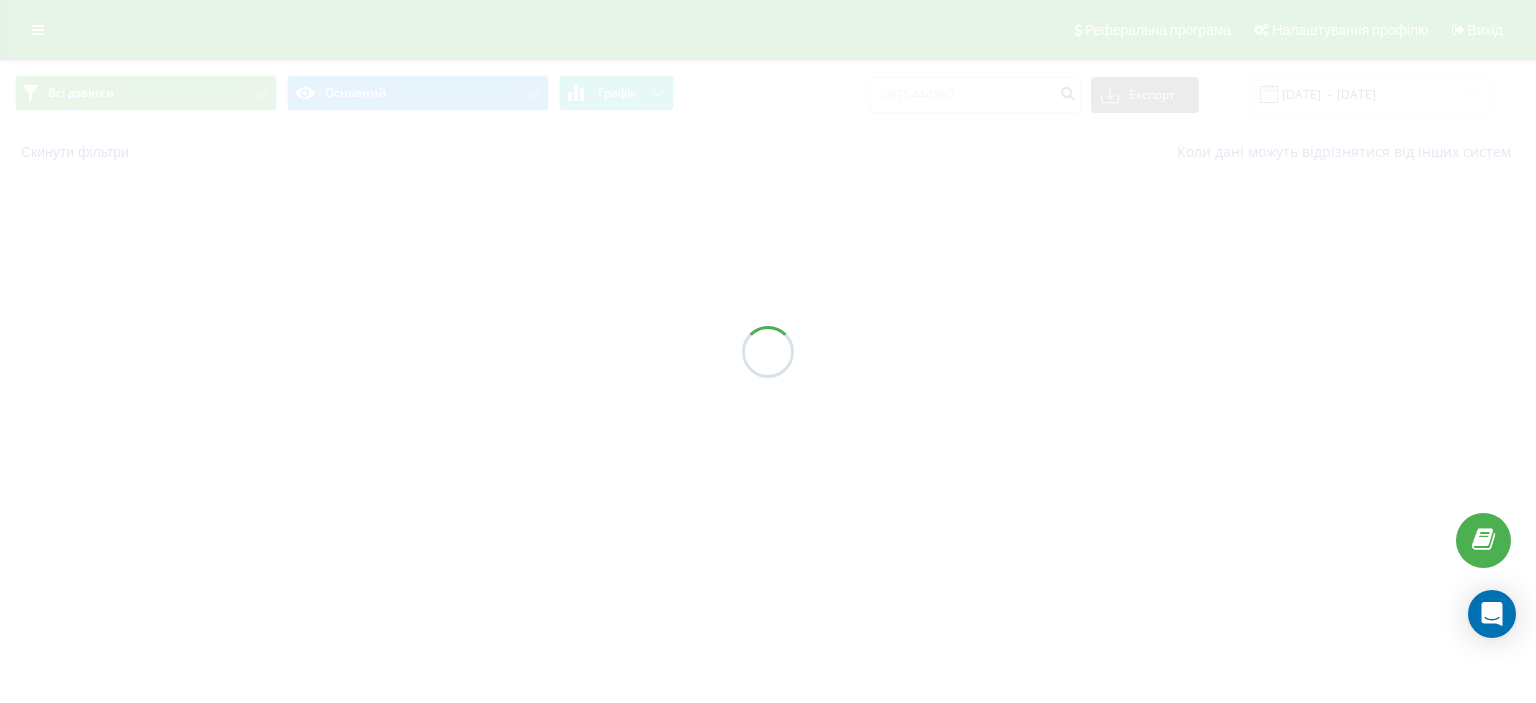 scroll, scrollTop: 0, scrollLeft: 0, axis: both 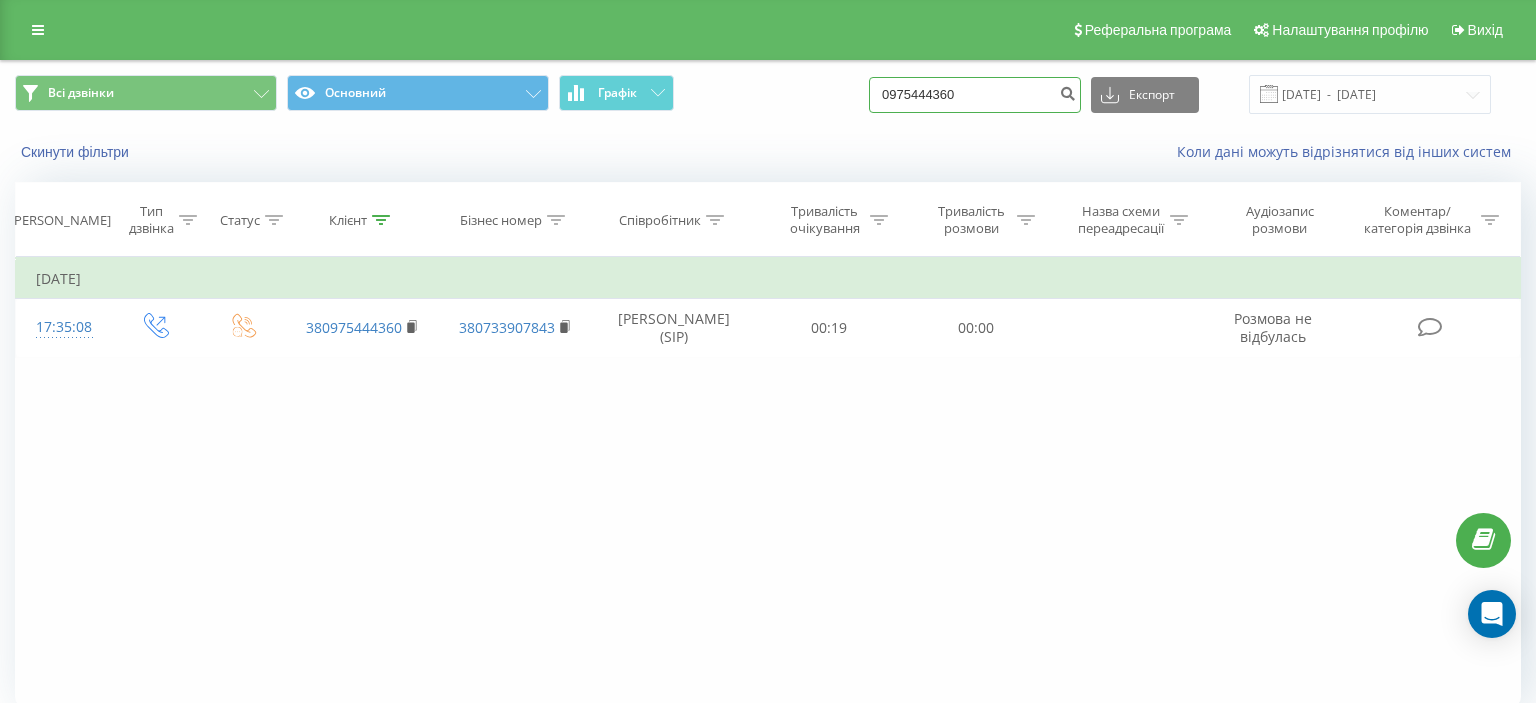 drag, startPoint x: 905, startPoint y: 93, endPoint x: 1022, endPoint y: 90, distance: 117.03845 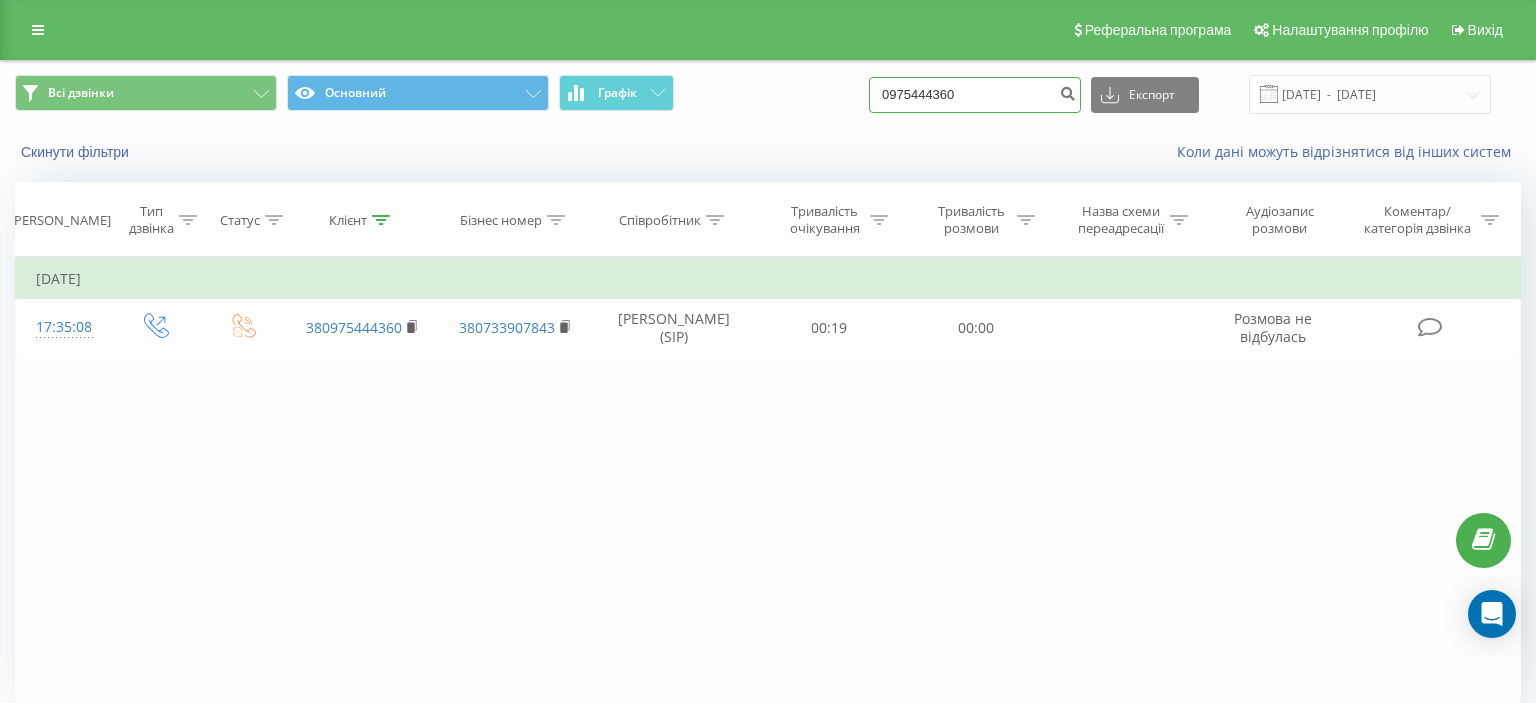 paste on "(099) 205 43 3" 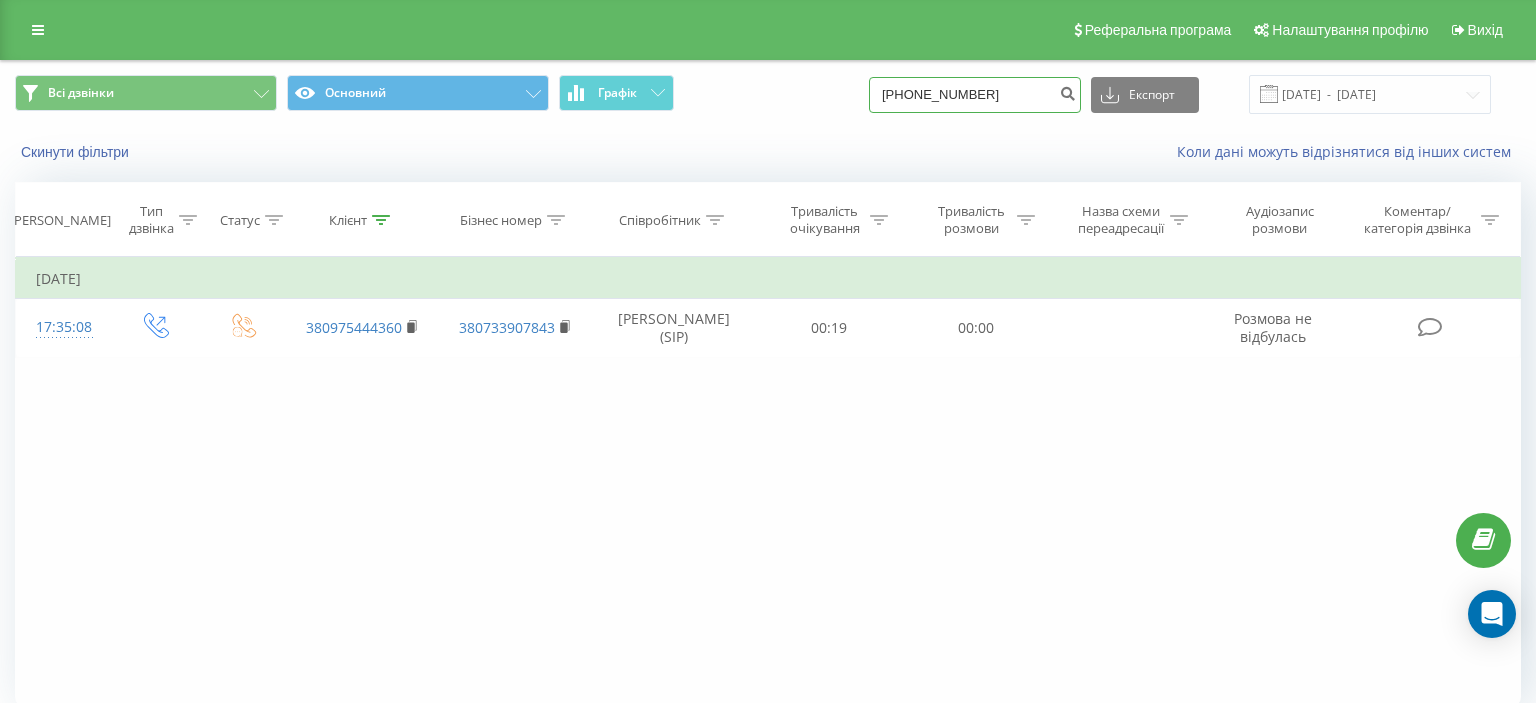 click on "(099) 205 43 30" at bounding box center (975, 95) 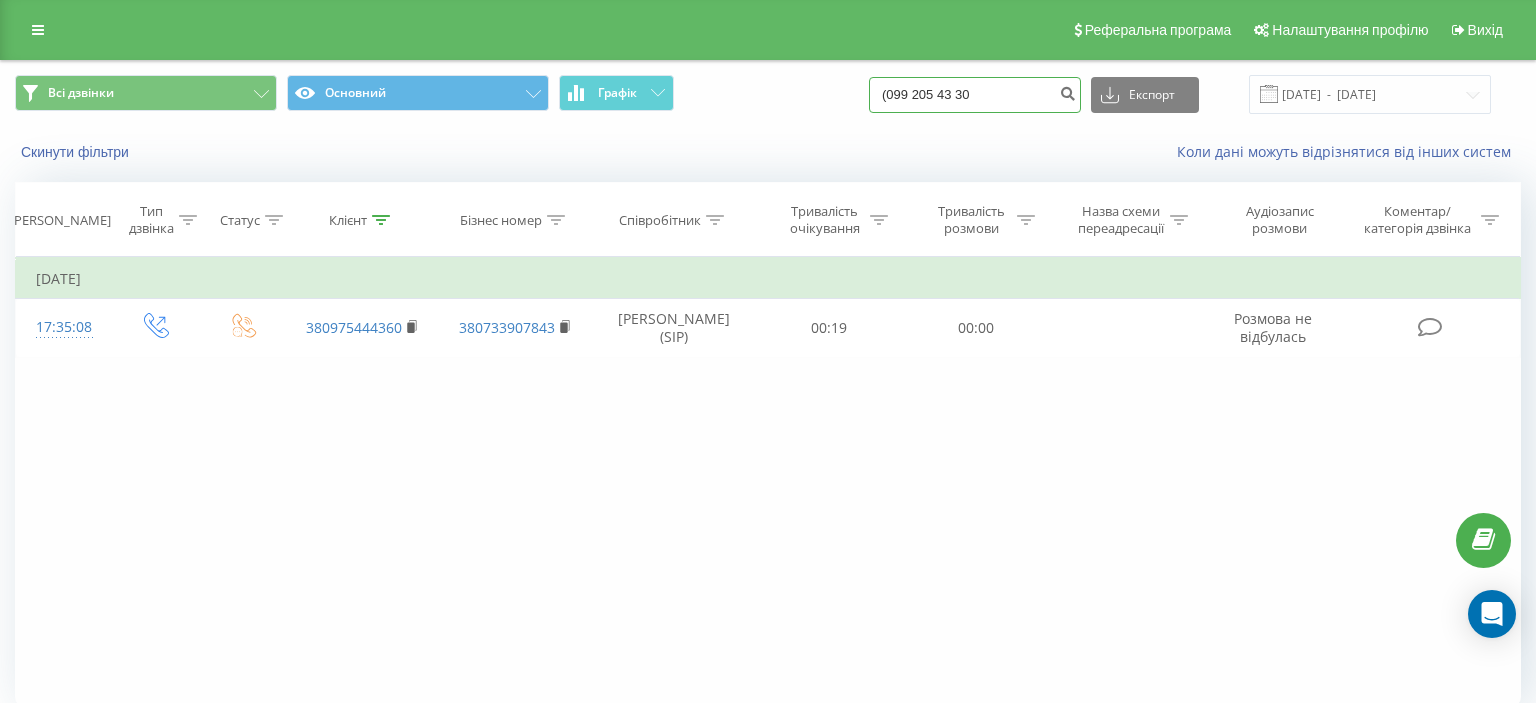 click on "(099 205 43 30" at bounding box center (975, 95) 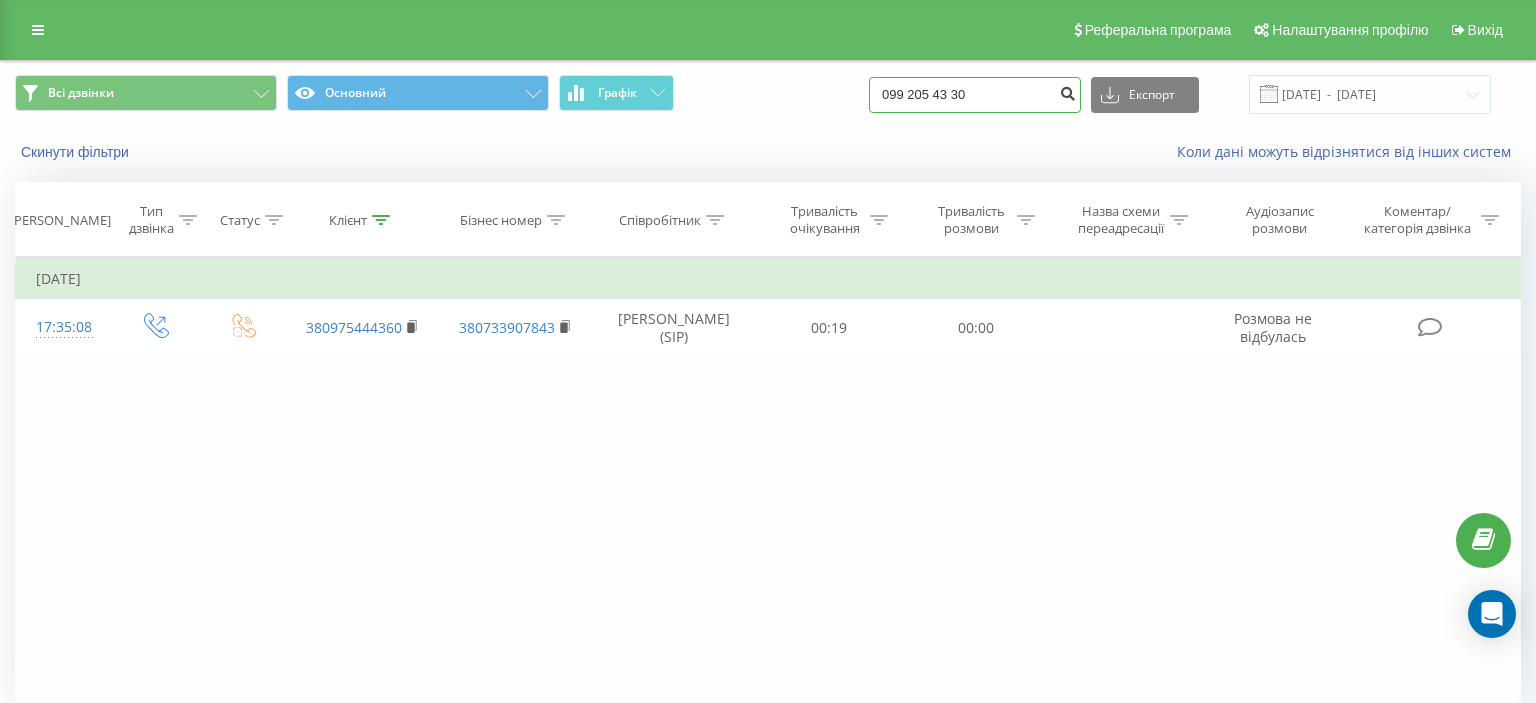 type on "099 205 43 30" 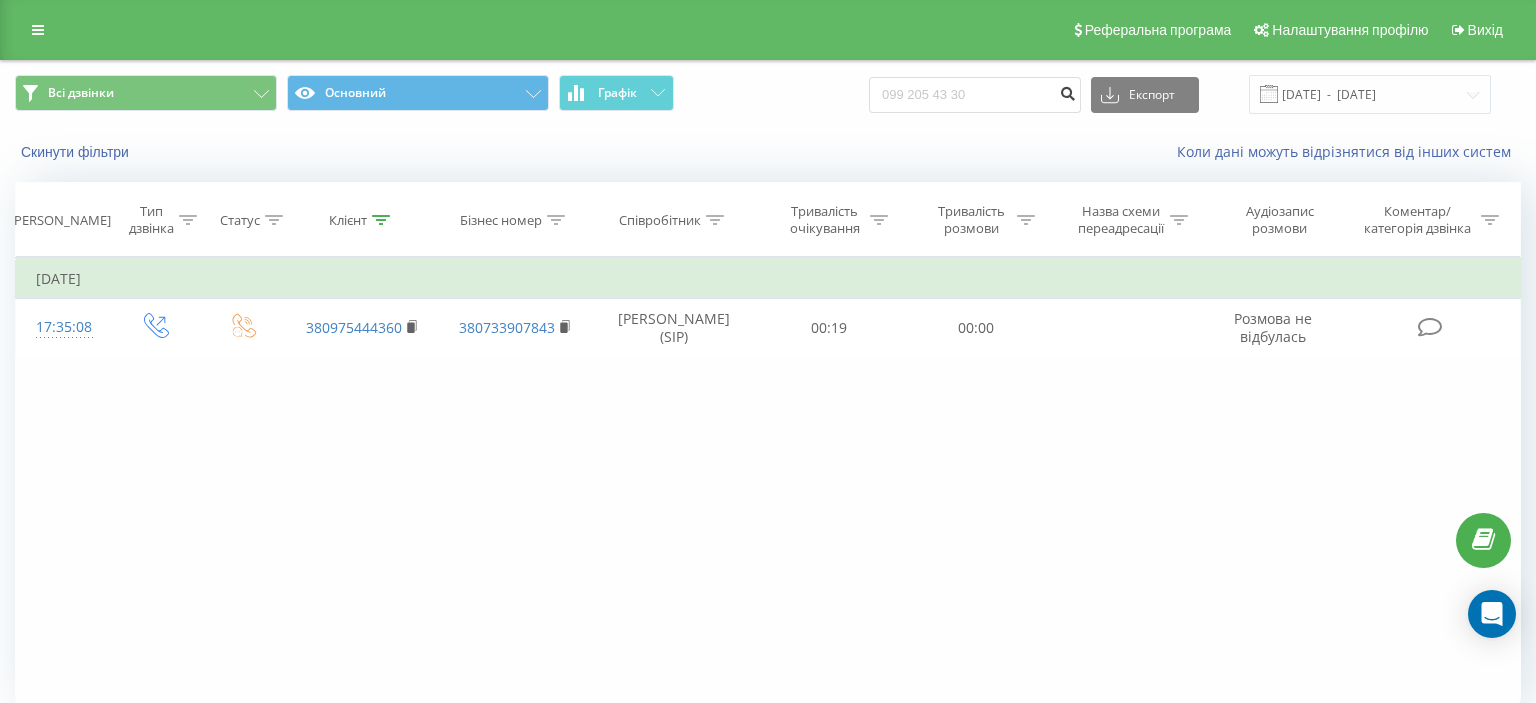 click at bounding box center (1067, 91) 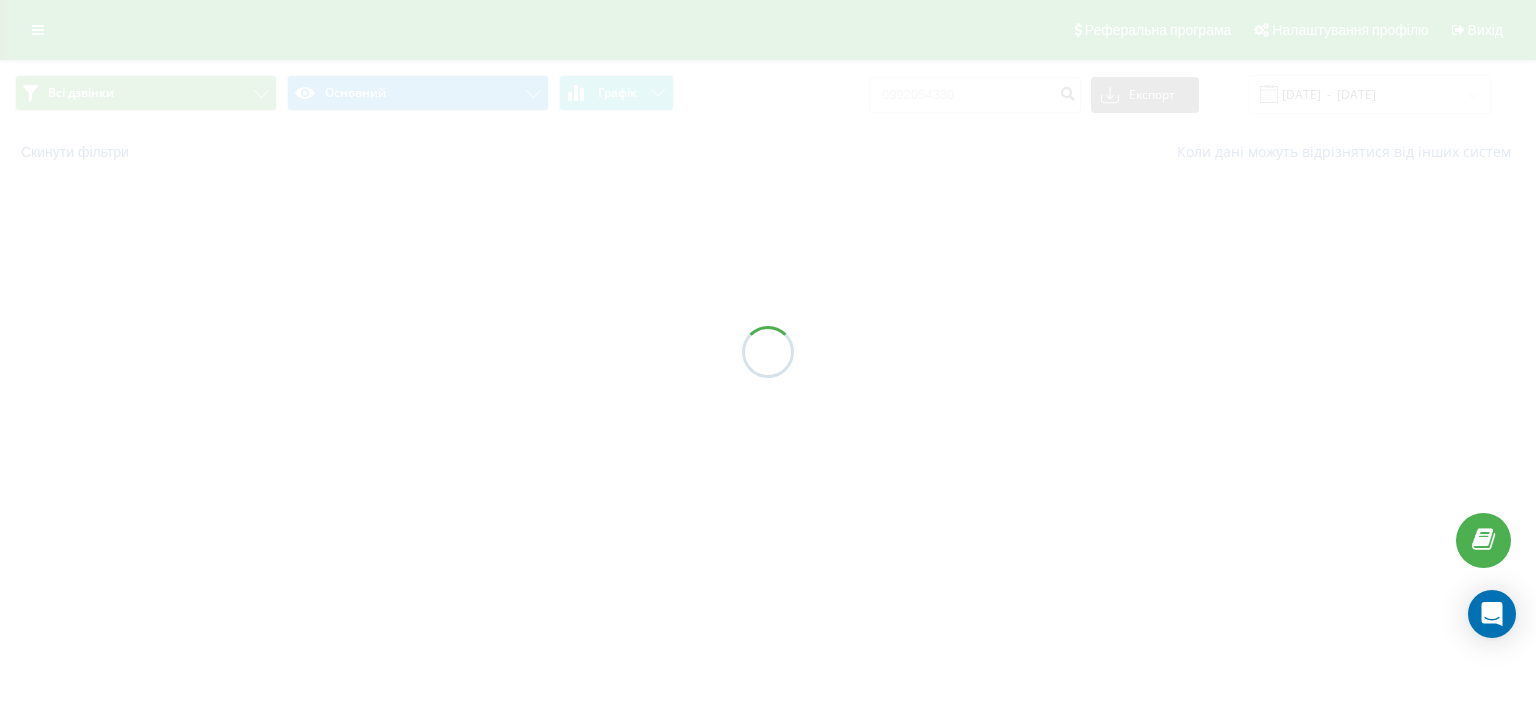scroll, scrollTop: 0, scrollLeft: 0, axis: both 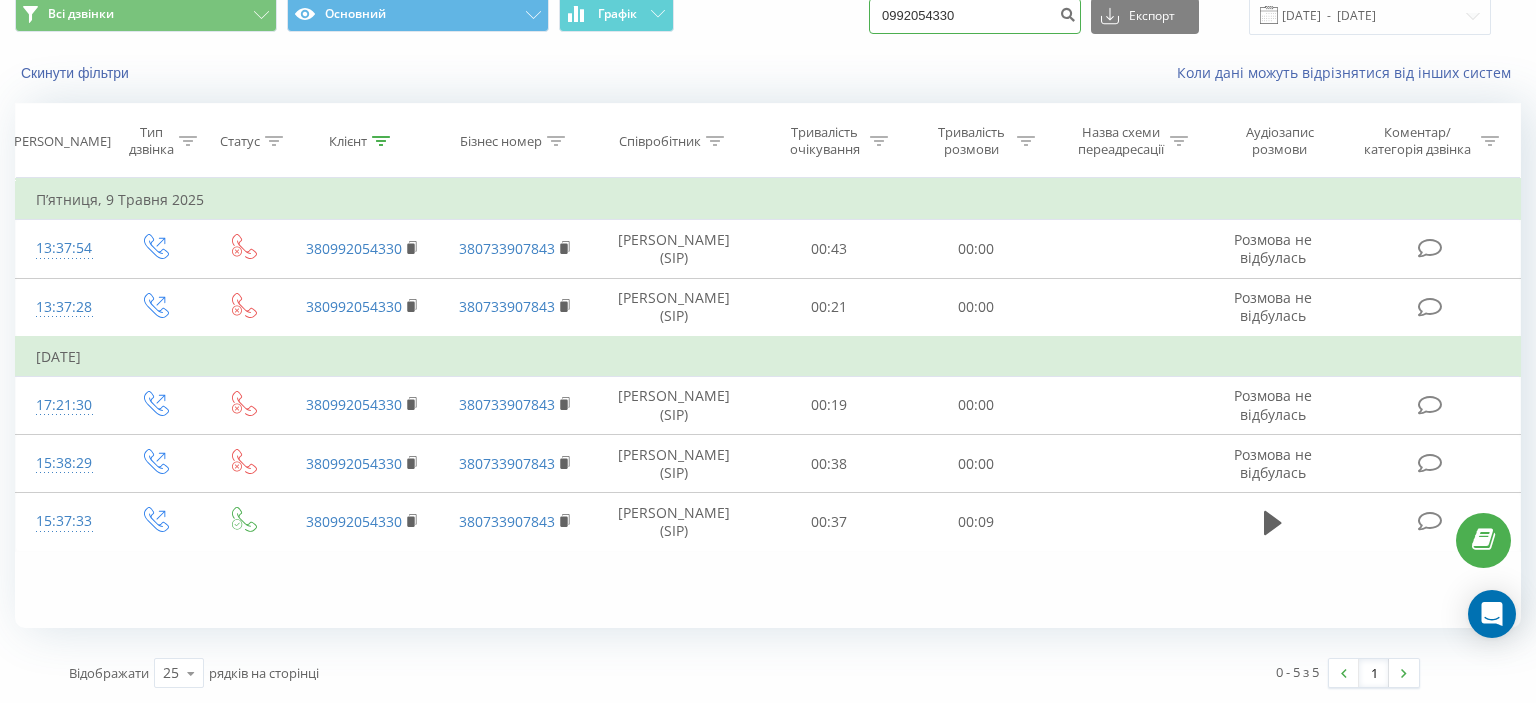drag, startPoint x: 905, startPoint y: 18, endPoint x: 1006, endPoint y: 18, distance: 101 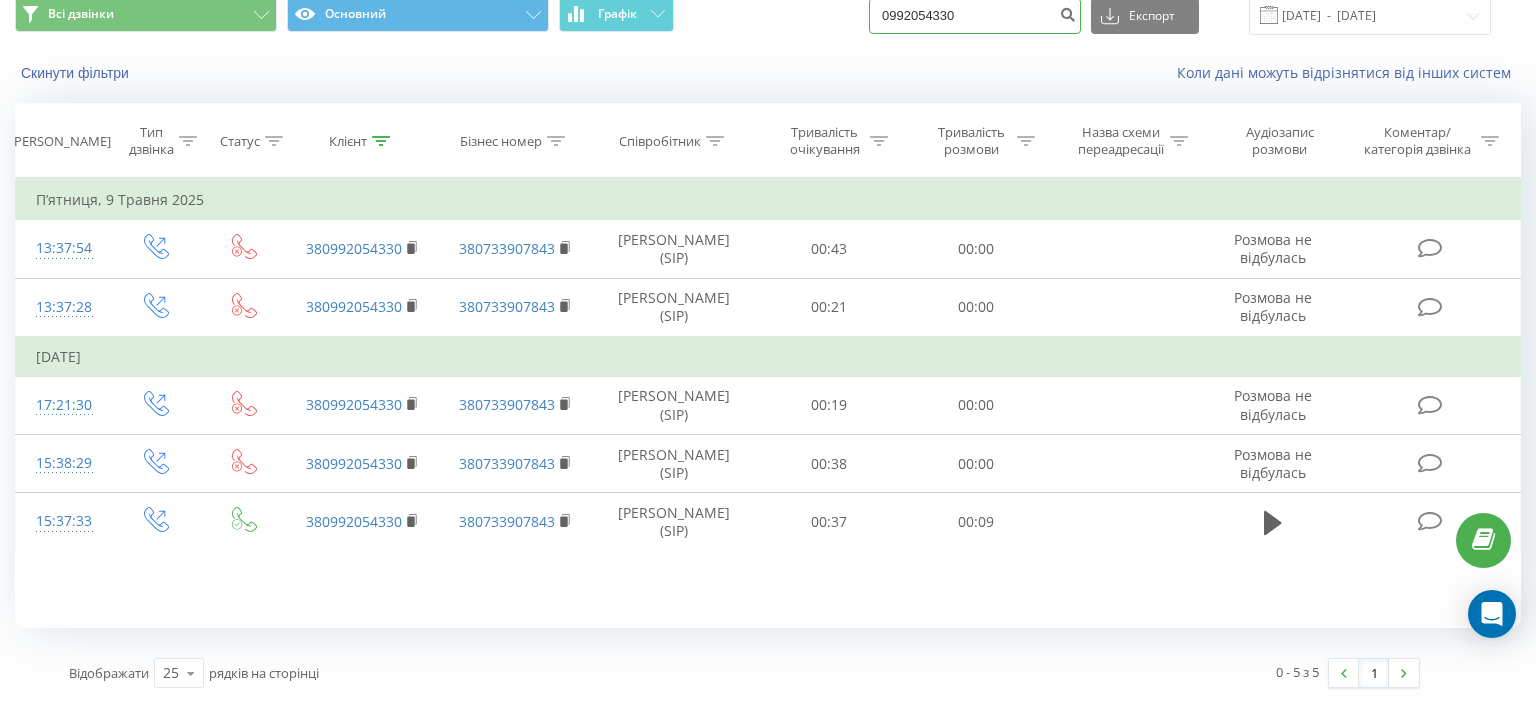 paste on "(093) 242 82 94" 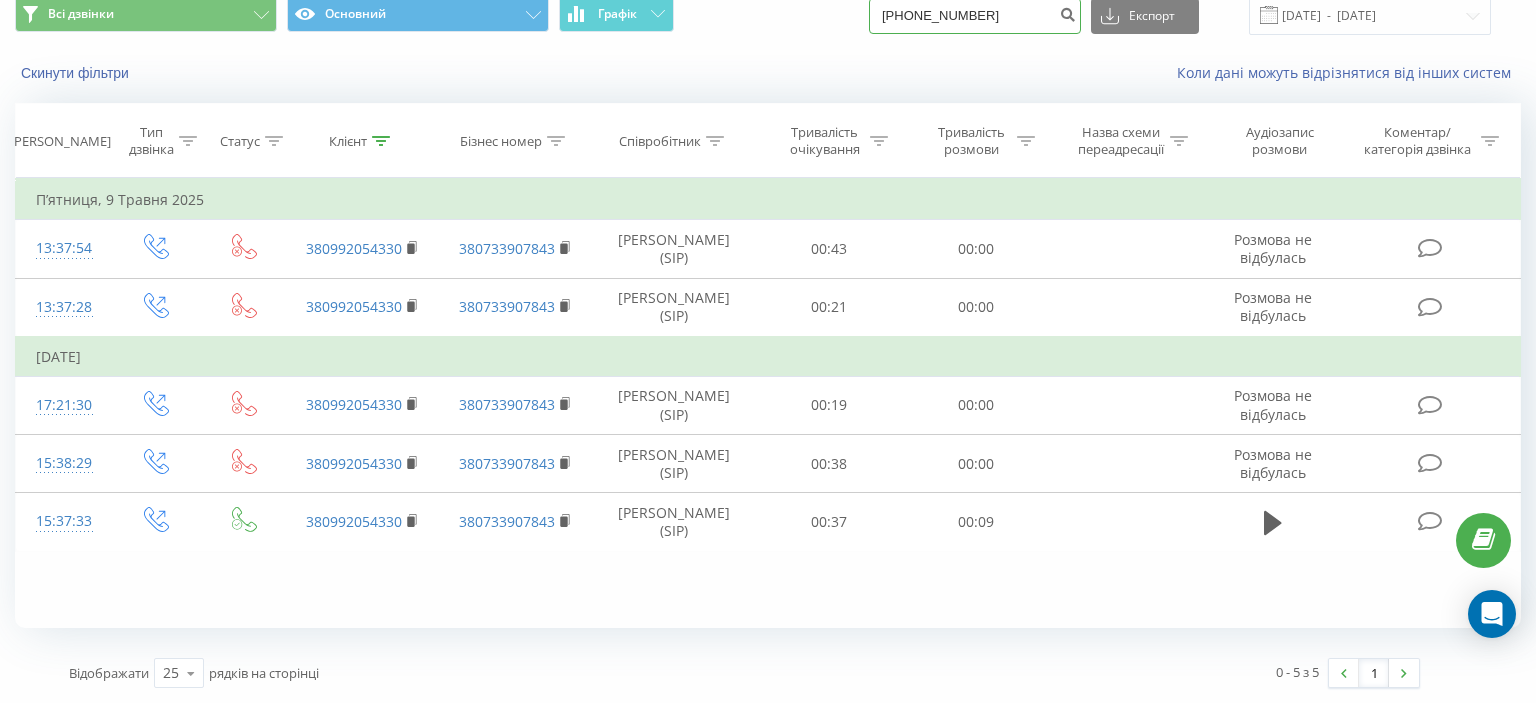 click on "(093) 242 82 94" at bounding box center [975, 16] 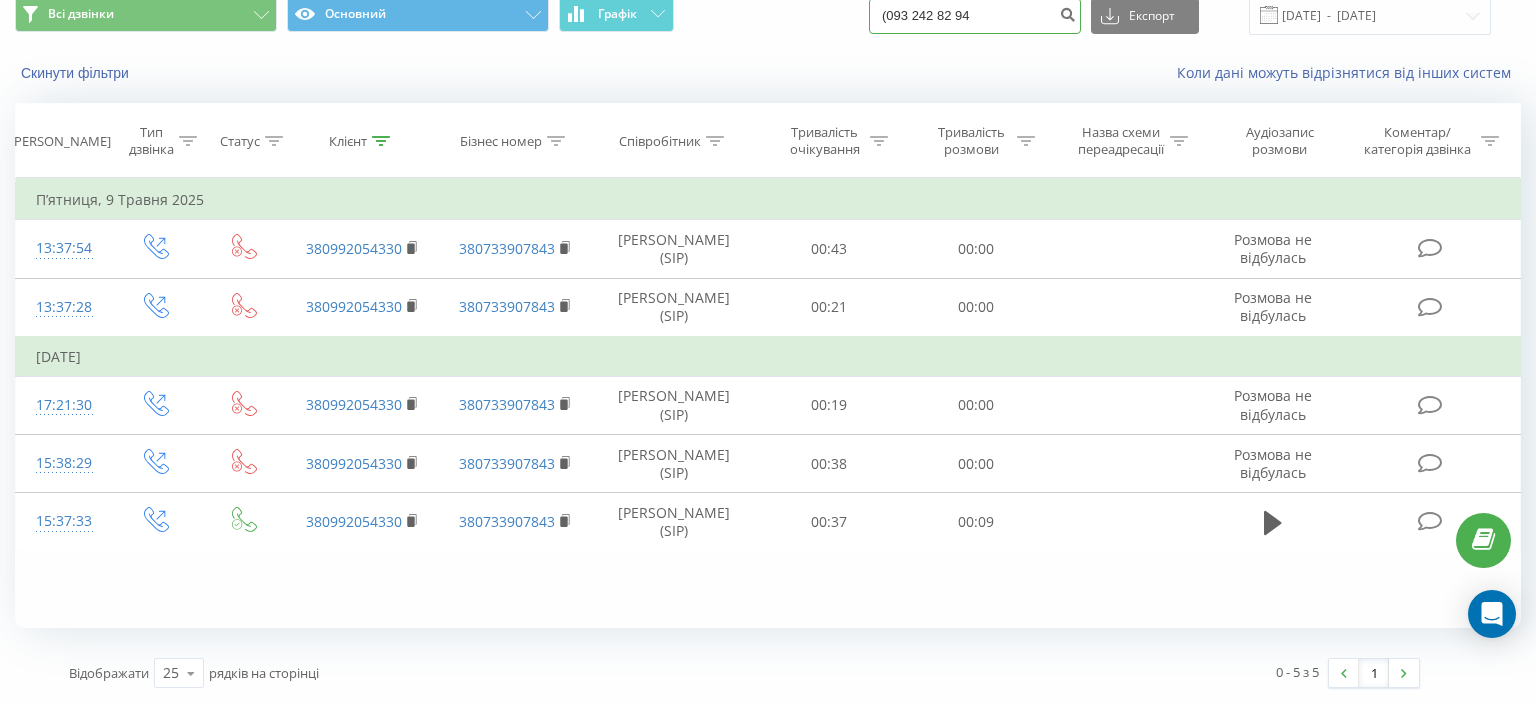 drag, startPoint x: 910, startPoint y: 22, endPoint x: 946, endPoint y: 37, distance: 39 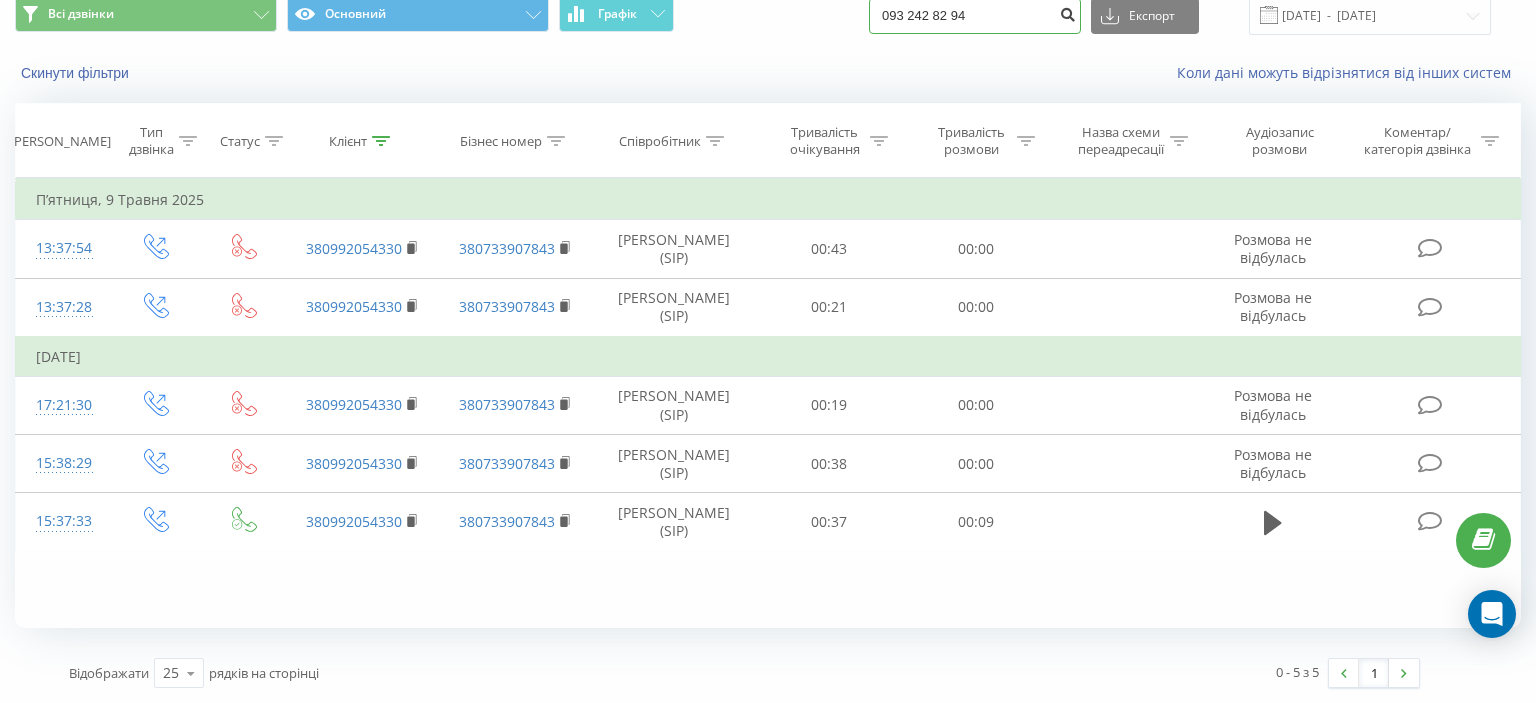 type on "093 242 82 94" 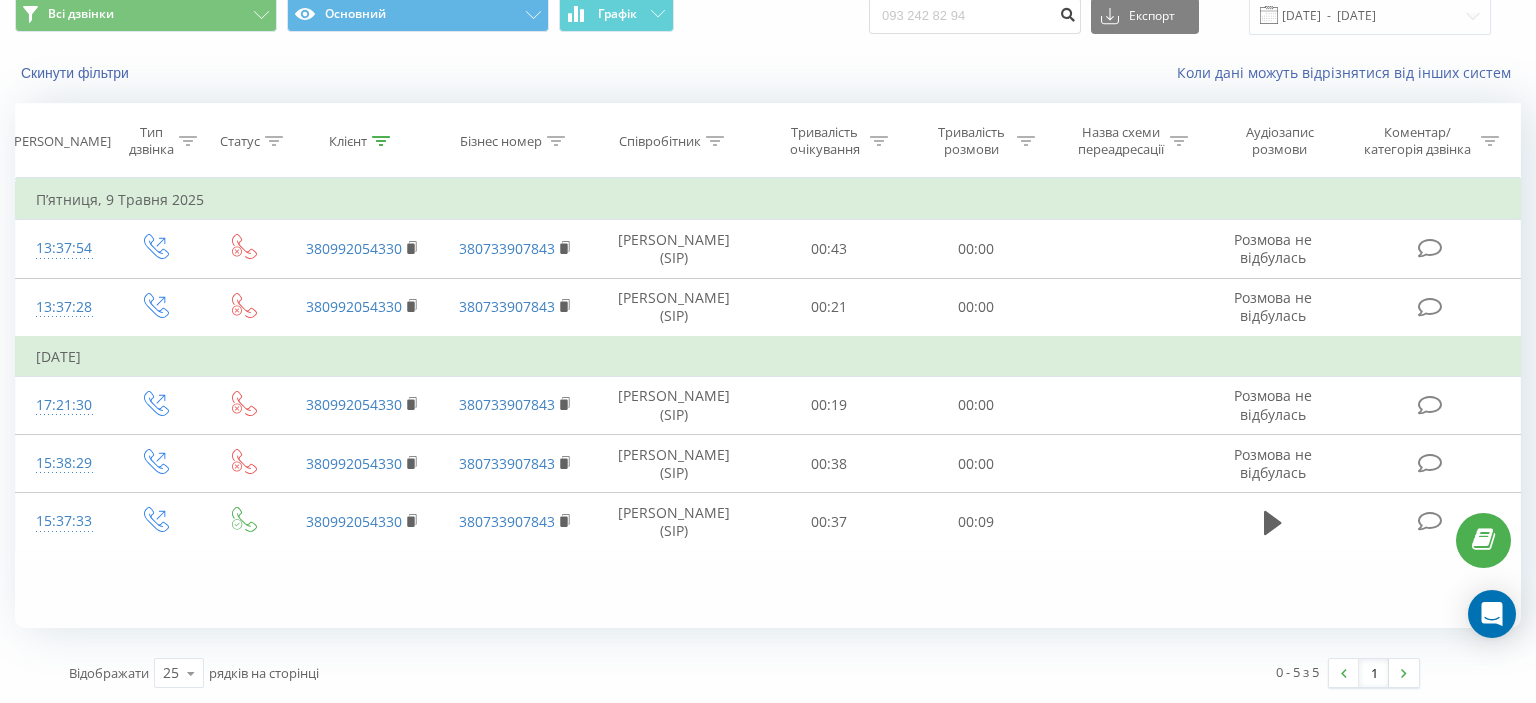 click at bounding box center [1067, 12] 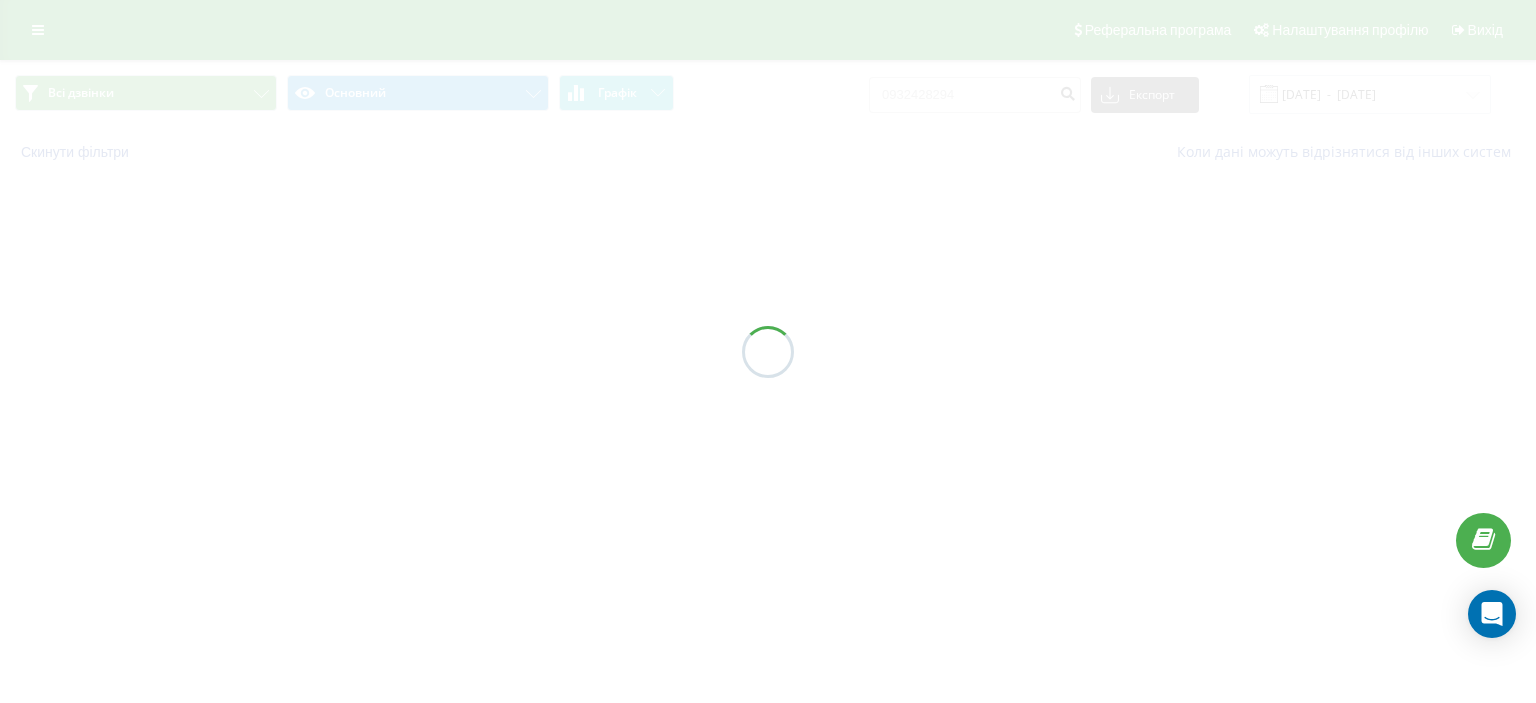 scroll, scrollTop: 0, scrollLeft: 0, axis: both 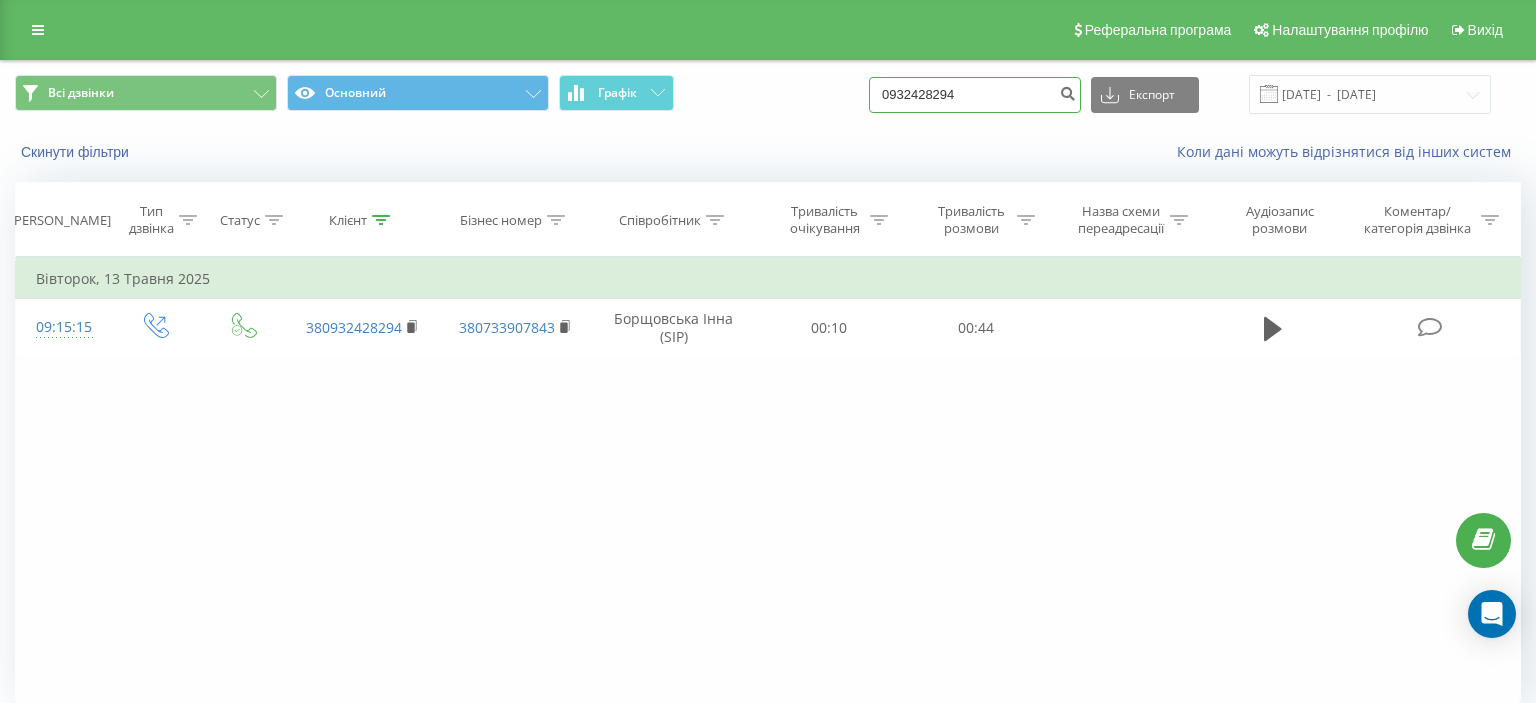 drag, startPoint x: 909, startPoint y: 94, endPoint x: 1007, endPoint y: 94, distance: 98 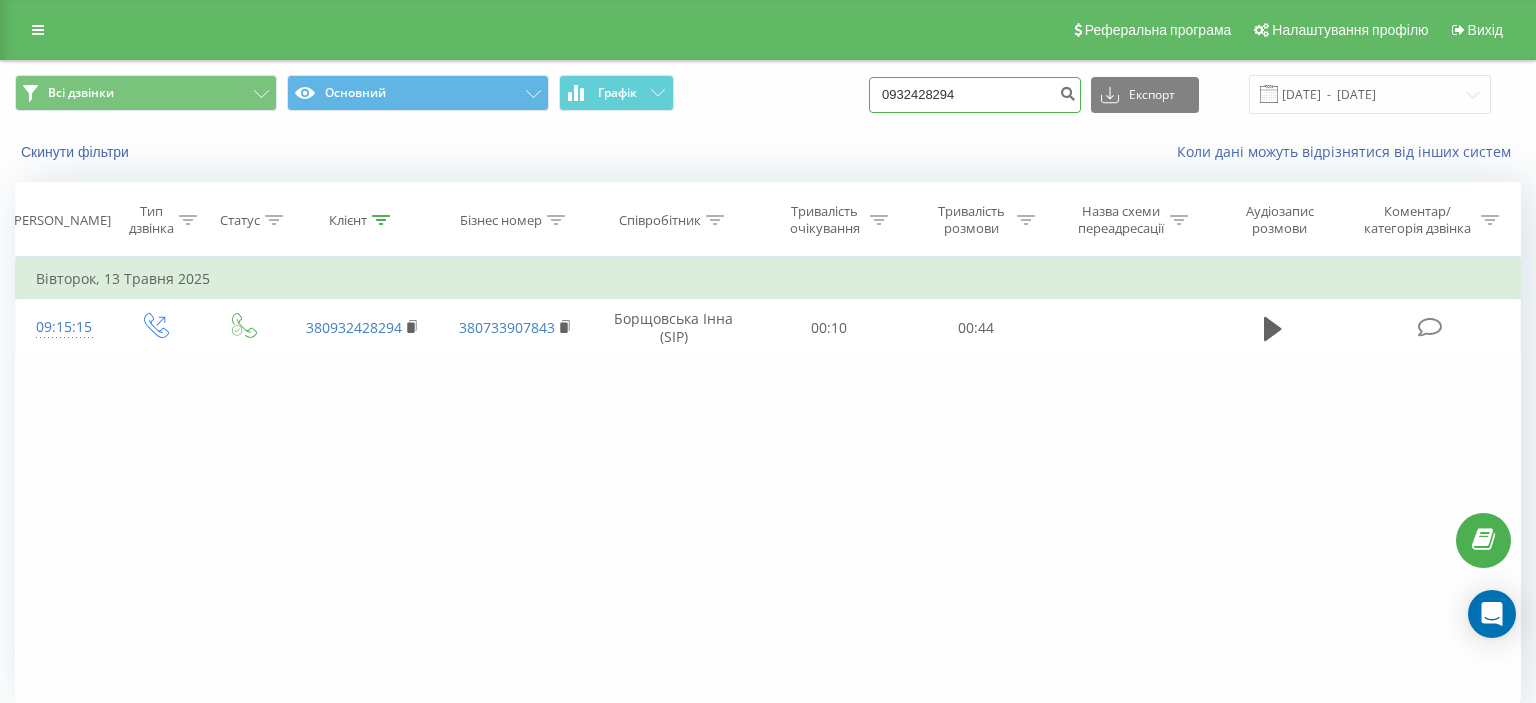 paste on "(063) 873 82 20" 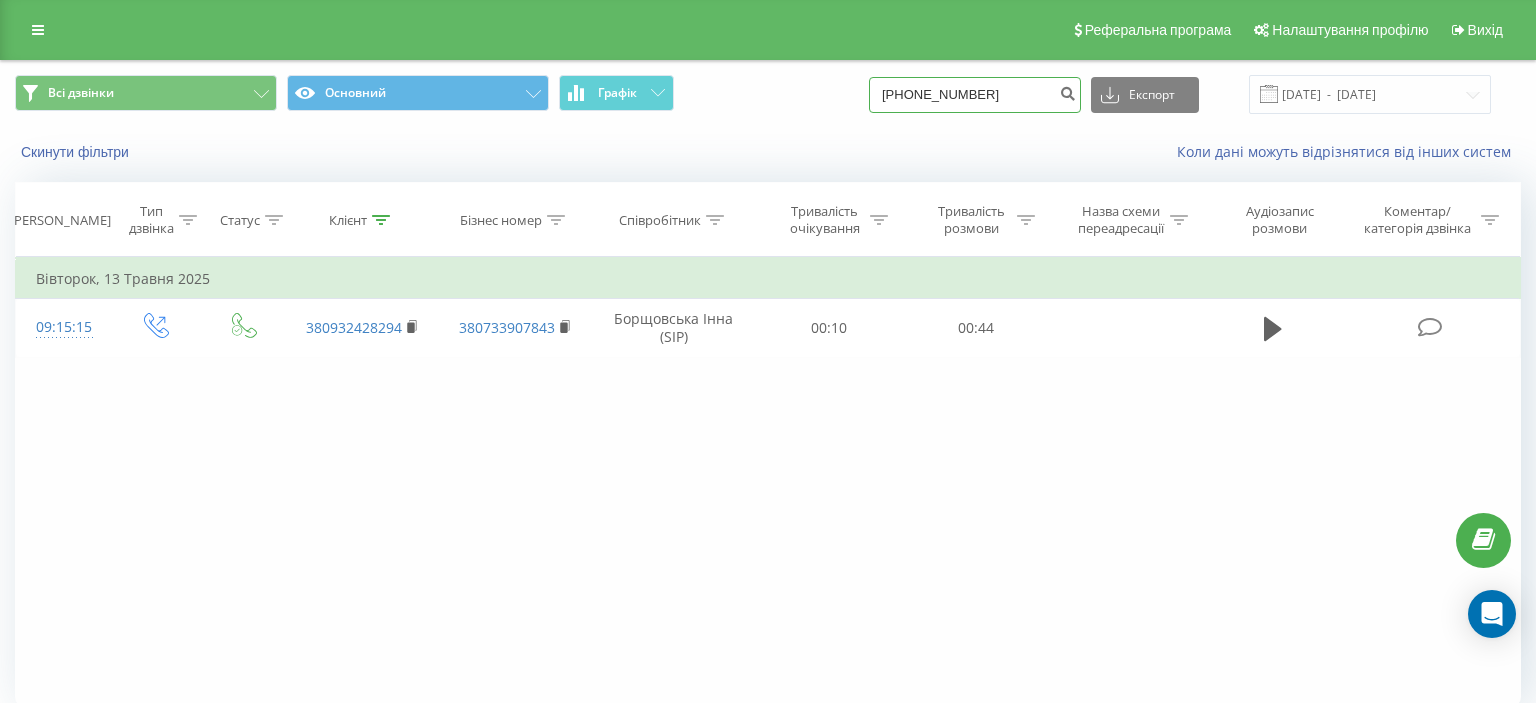click on "(063) 873 82 20" at bounding box center [975, 95] 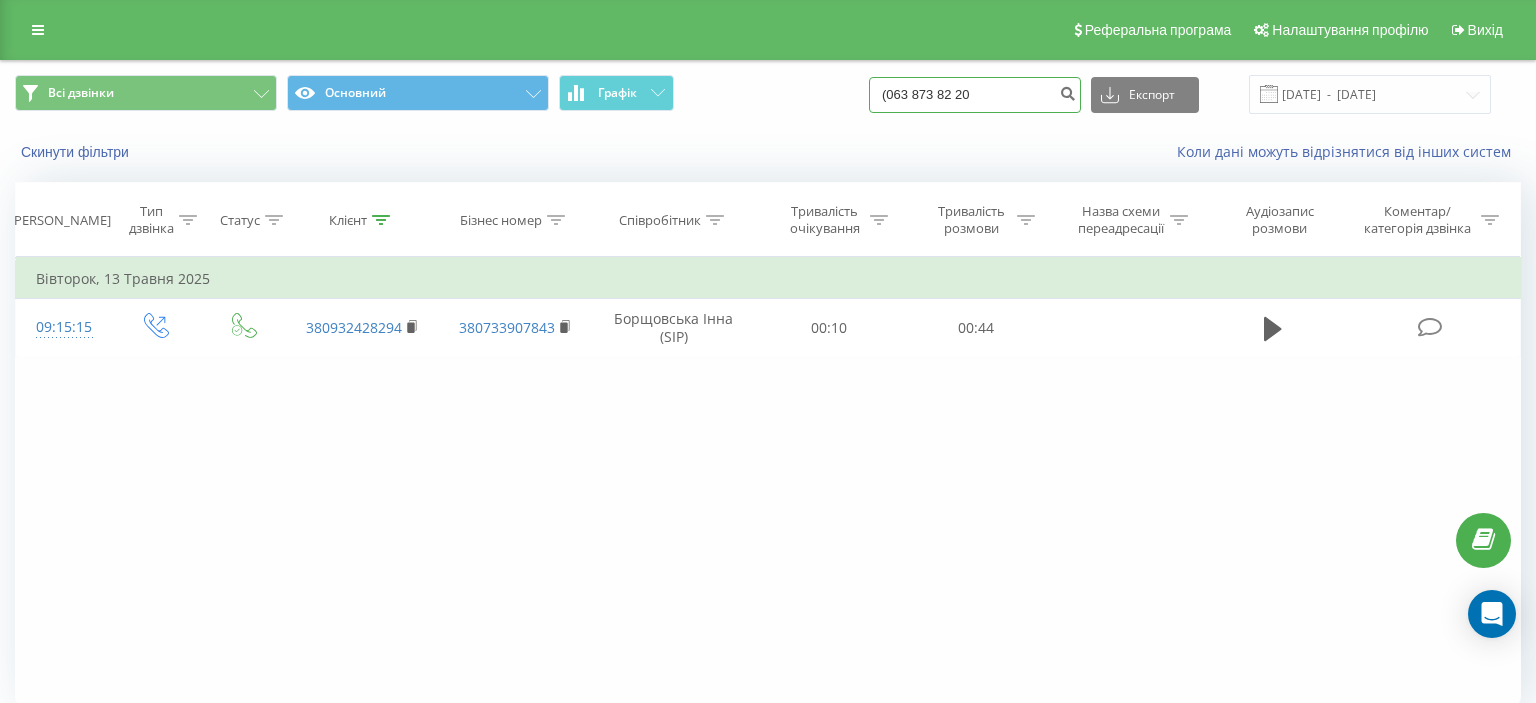 click on "(063 873 82 20" at bounding box center [975, 95] 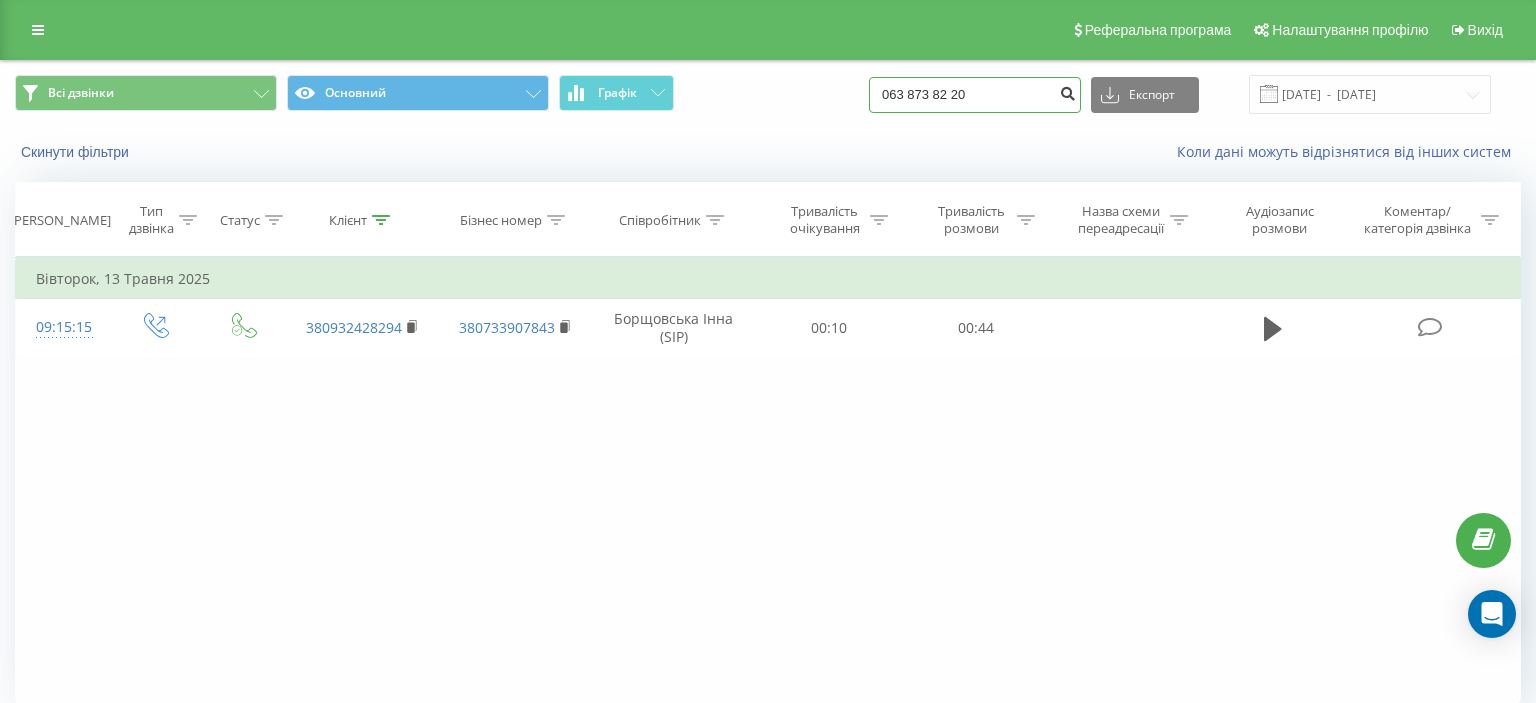 type on "063 873 82 20" 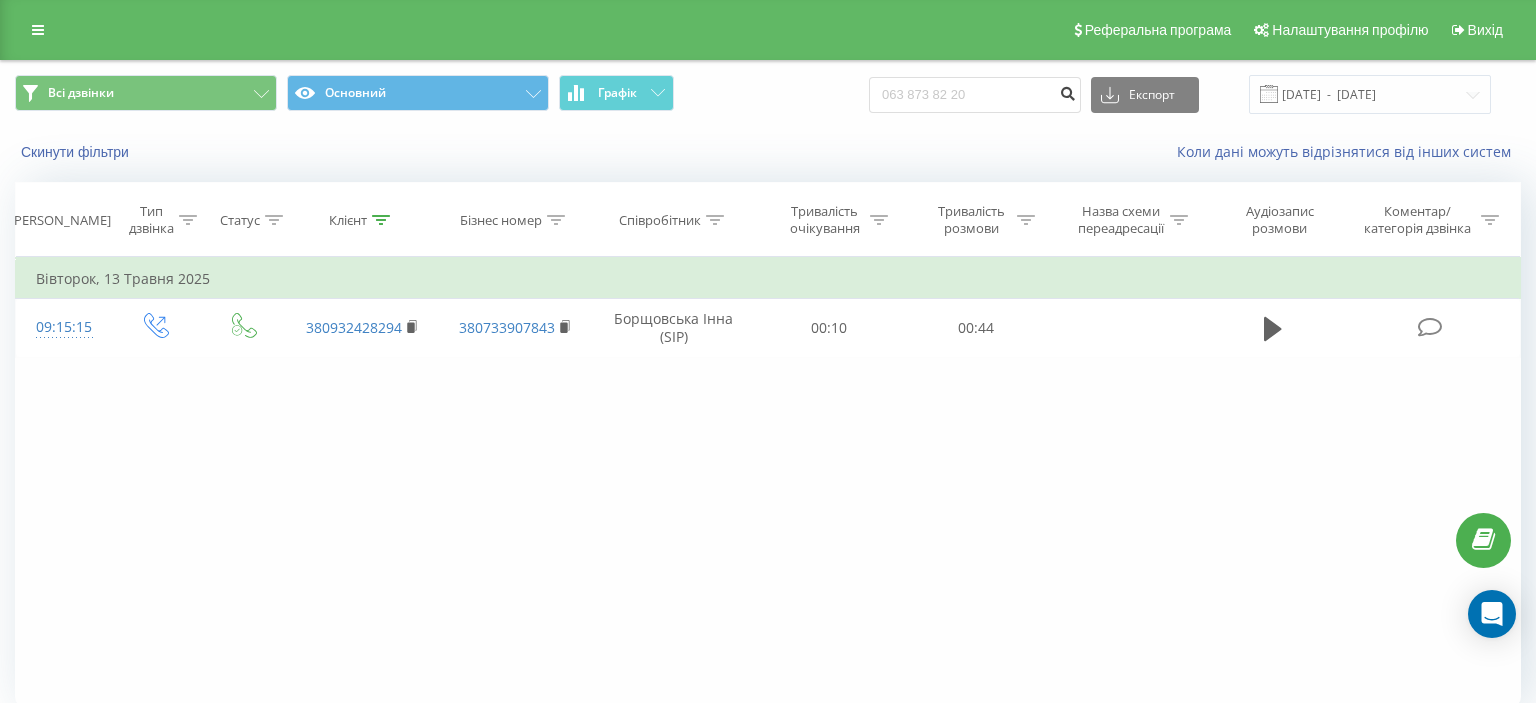 click at bounding box center [1067, 91] 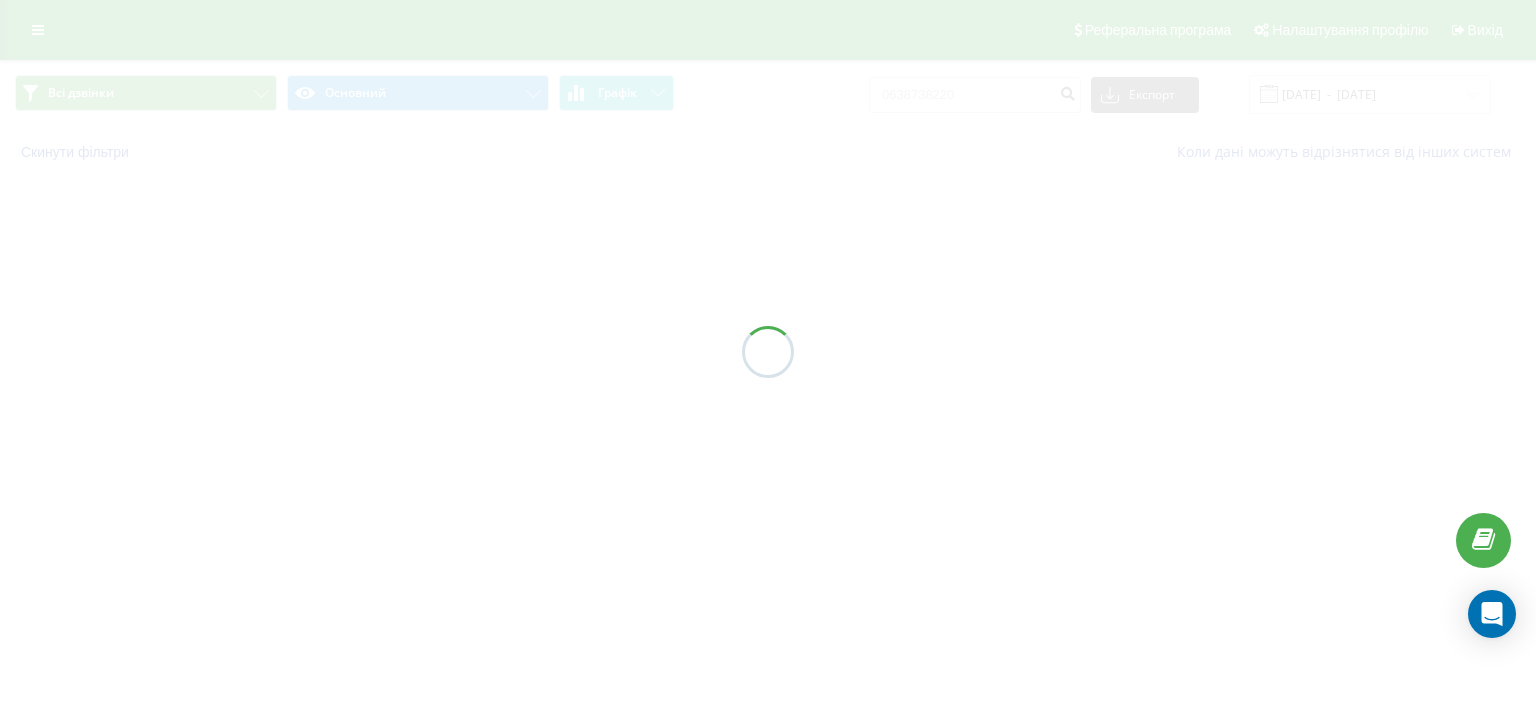 scroll, scrollTop: 0, scrollLeft: 0, axis: both 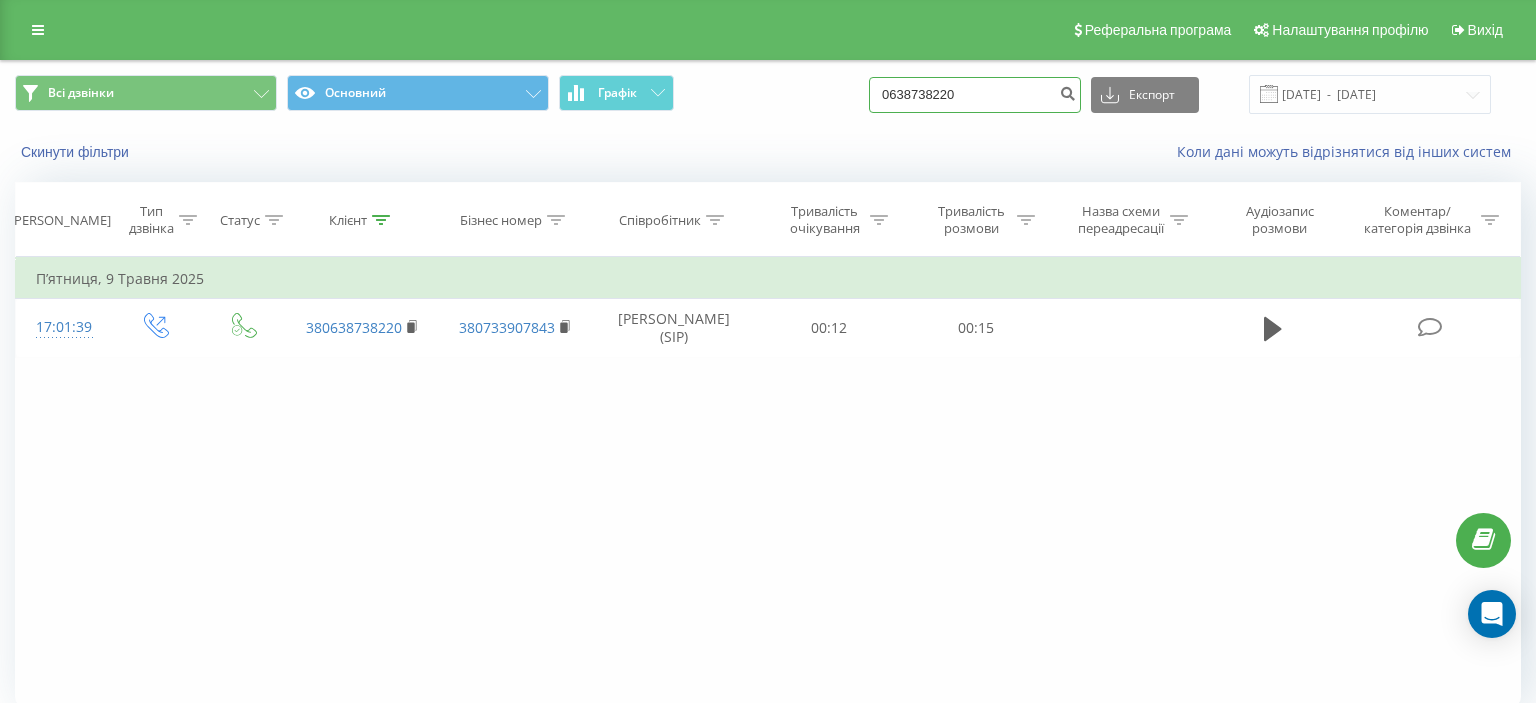 drag, startPoint x: 908, startPoint y: 98, endPoint x: 1022, endPoint y: 98, distance: 114 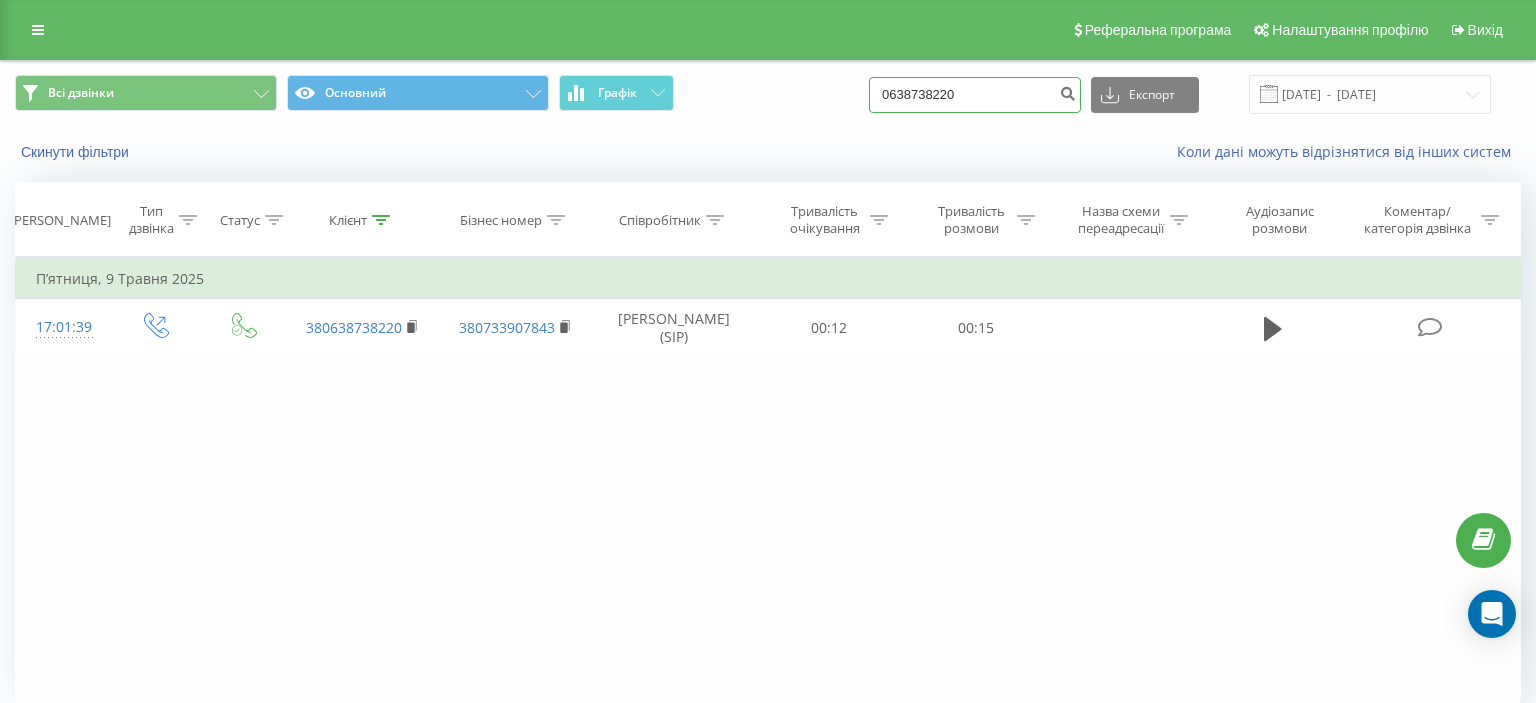 paste on "[PHONE_NUMBER]" 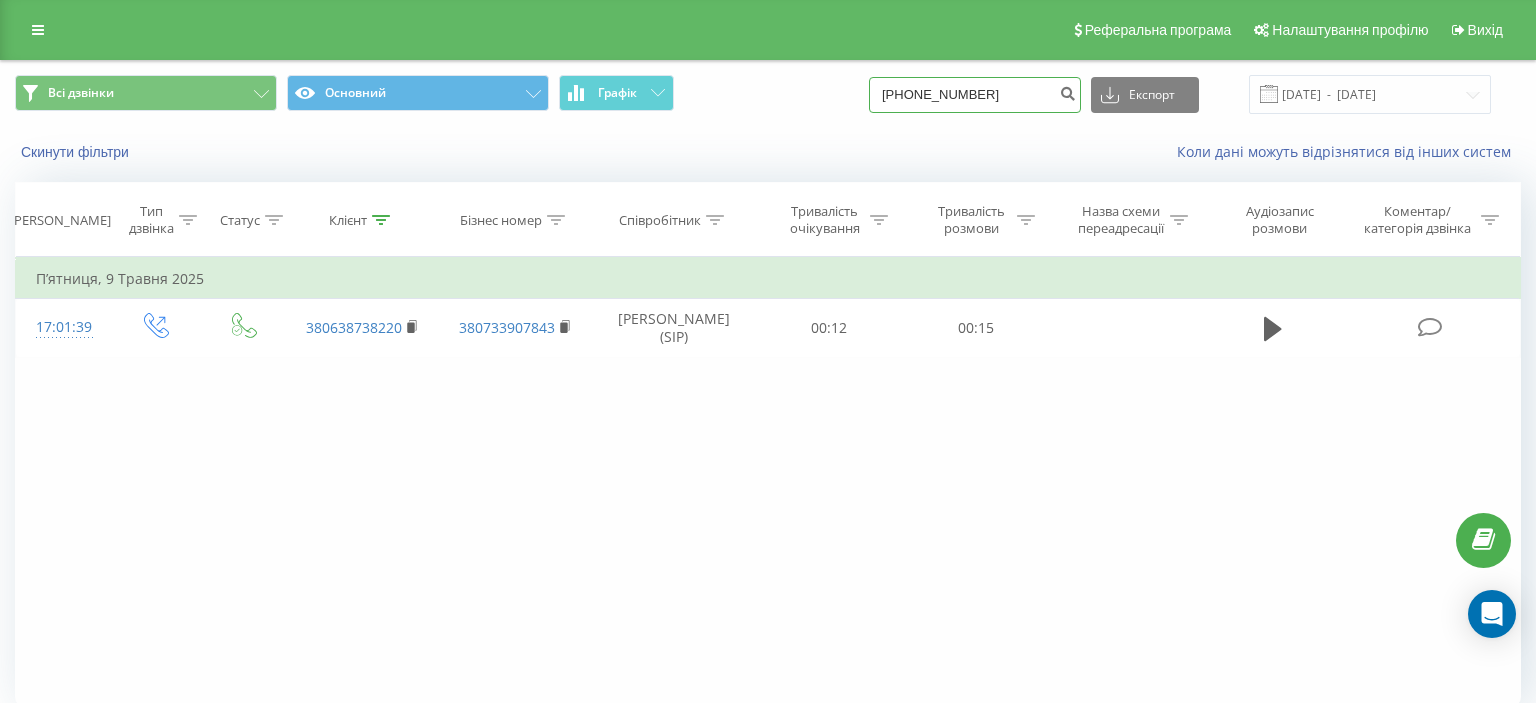click on "(063) 284 73 37" at bounding box center (975, 95) 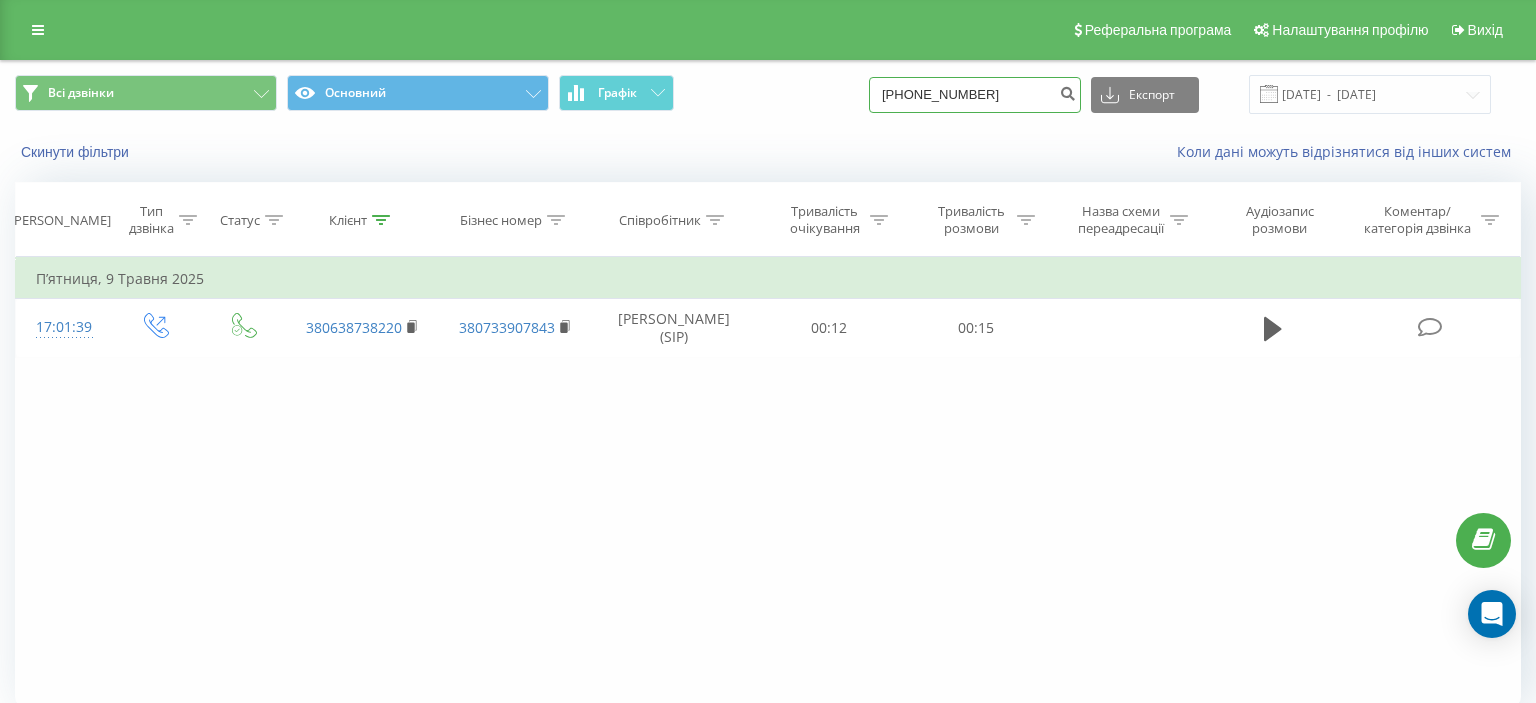 drag, startPoint x: 908, startPoint y: 102, endPoint x: 1034, endPoint y: 102, distance: 126 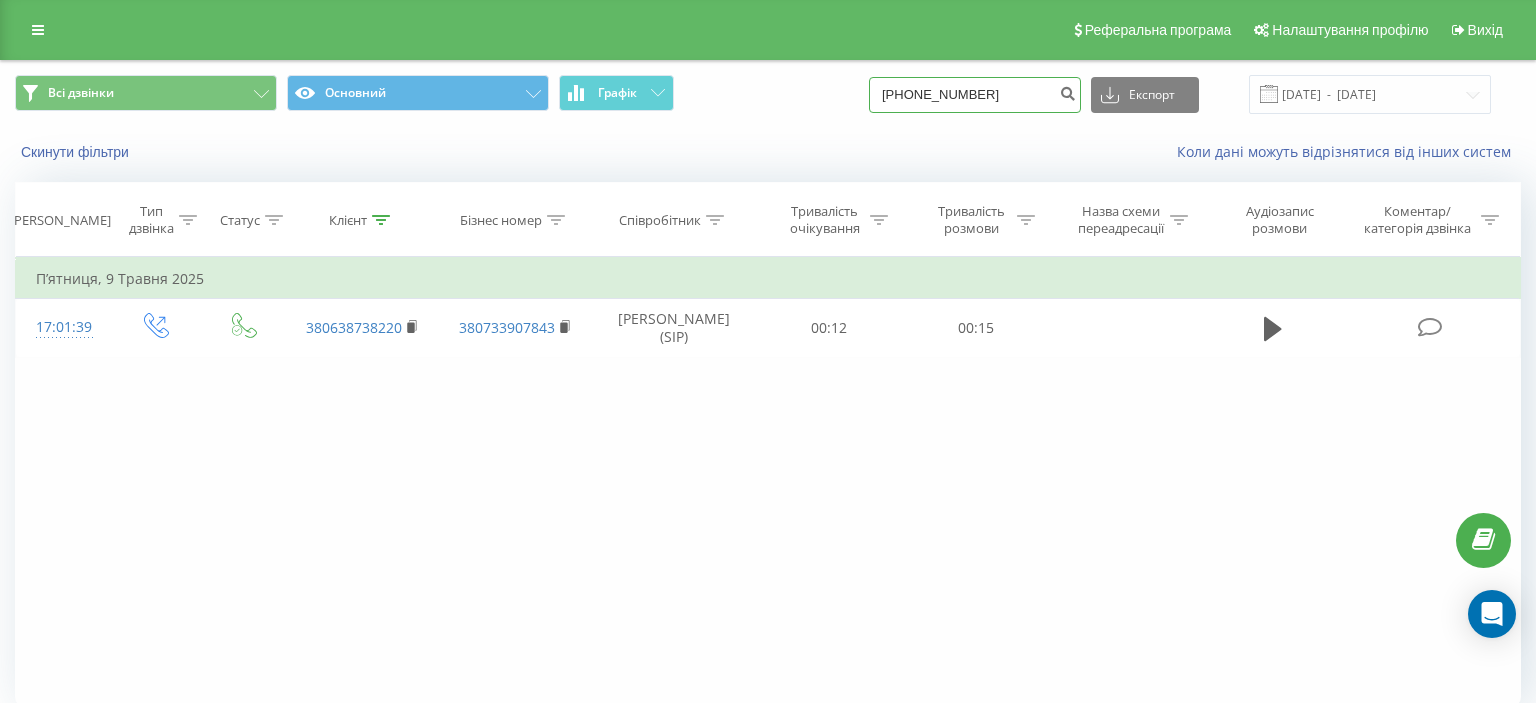 click on "(063) 284 73 37" at bounding box center [975, 95] 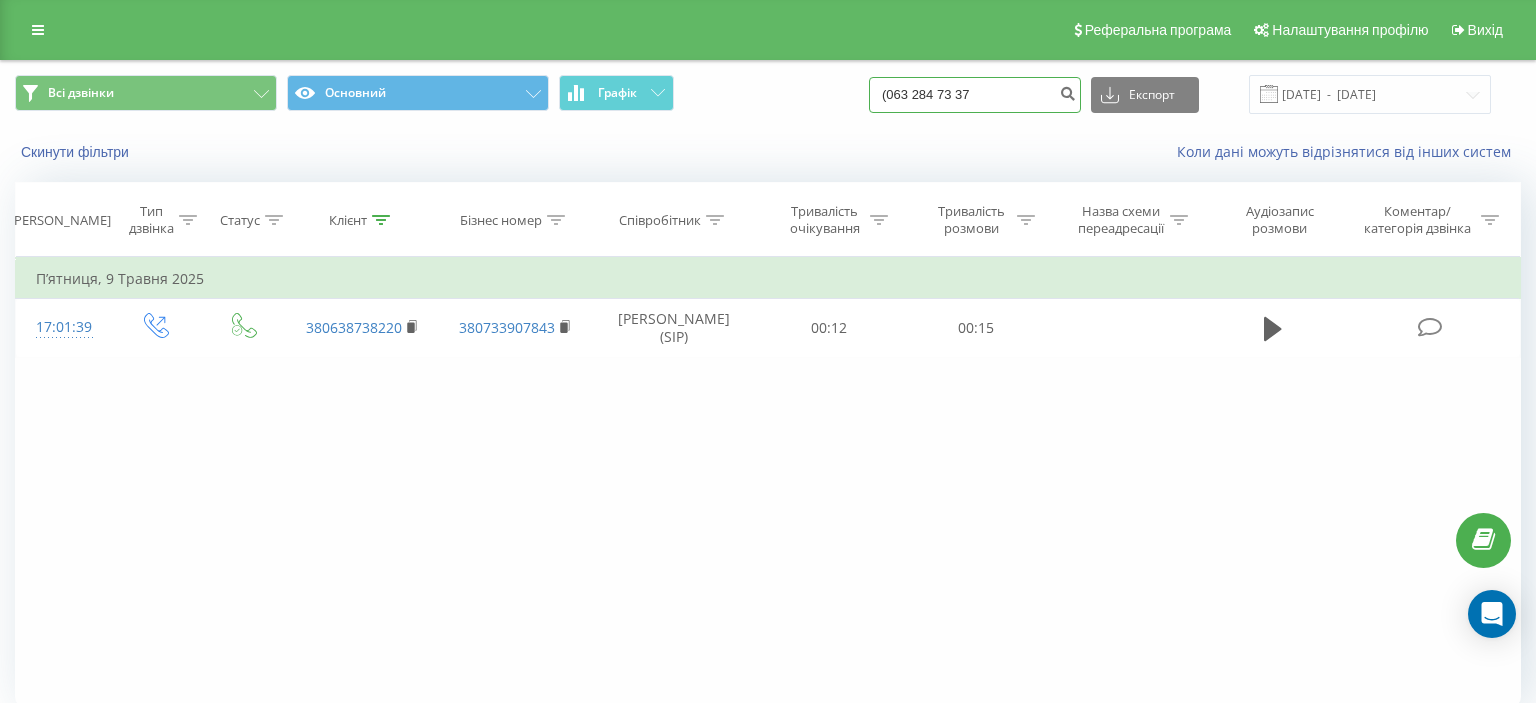 click on "(063 284 73 37" at bounding box center [975, 95] 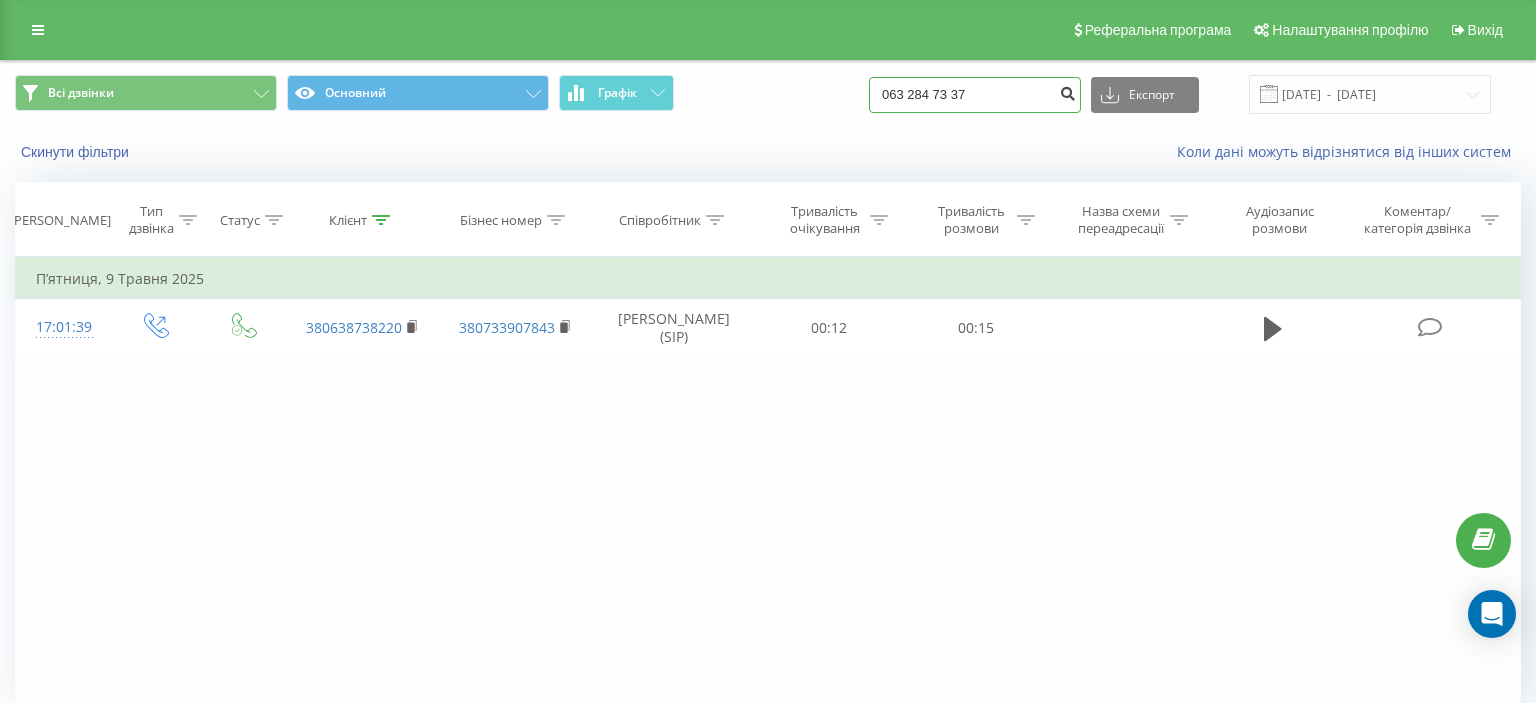 type on "063 284 73 37" 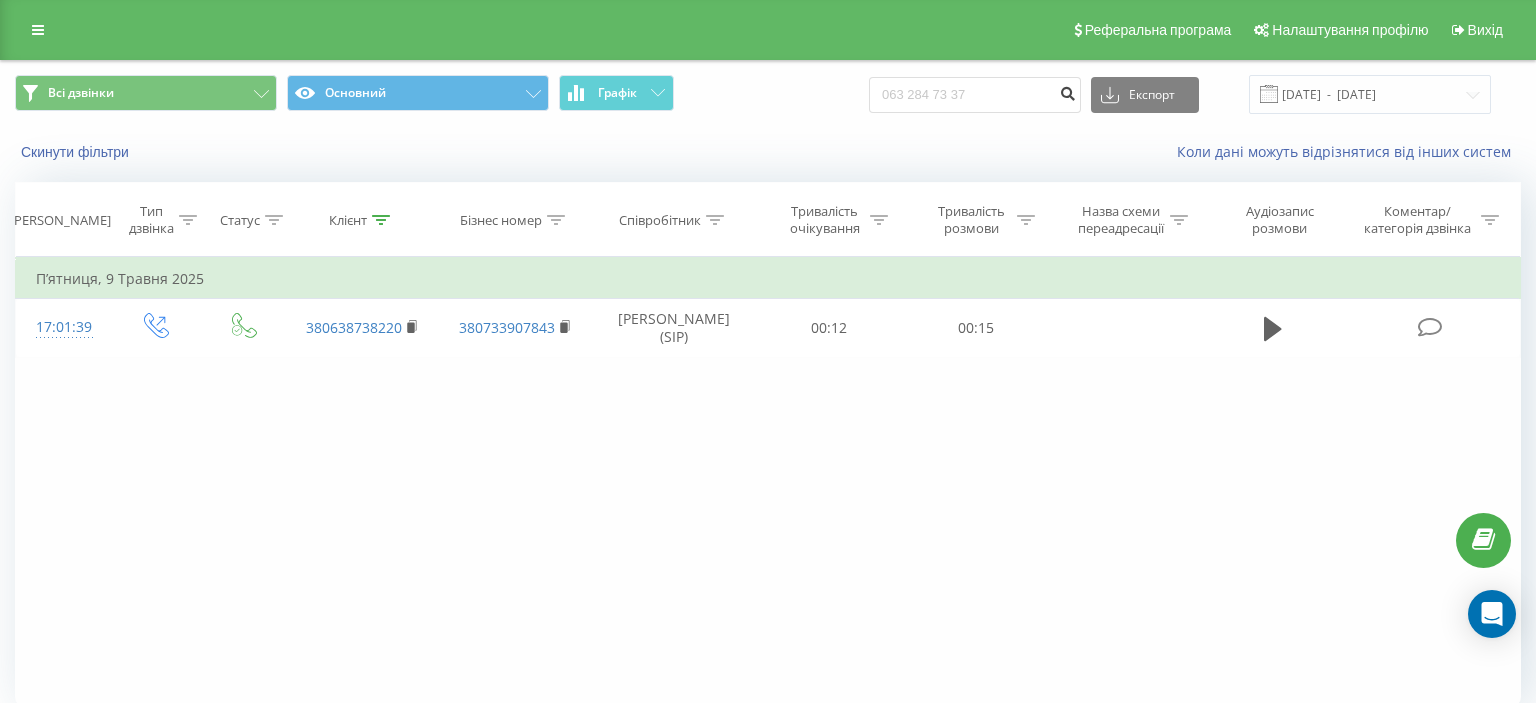 click at bounding box center [1067, 91] 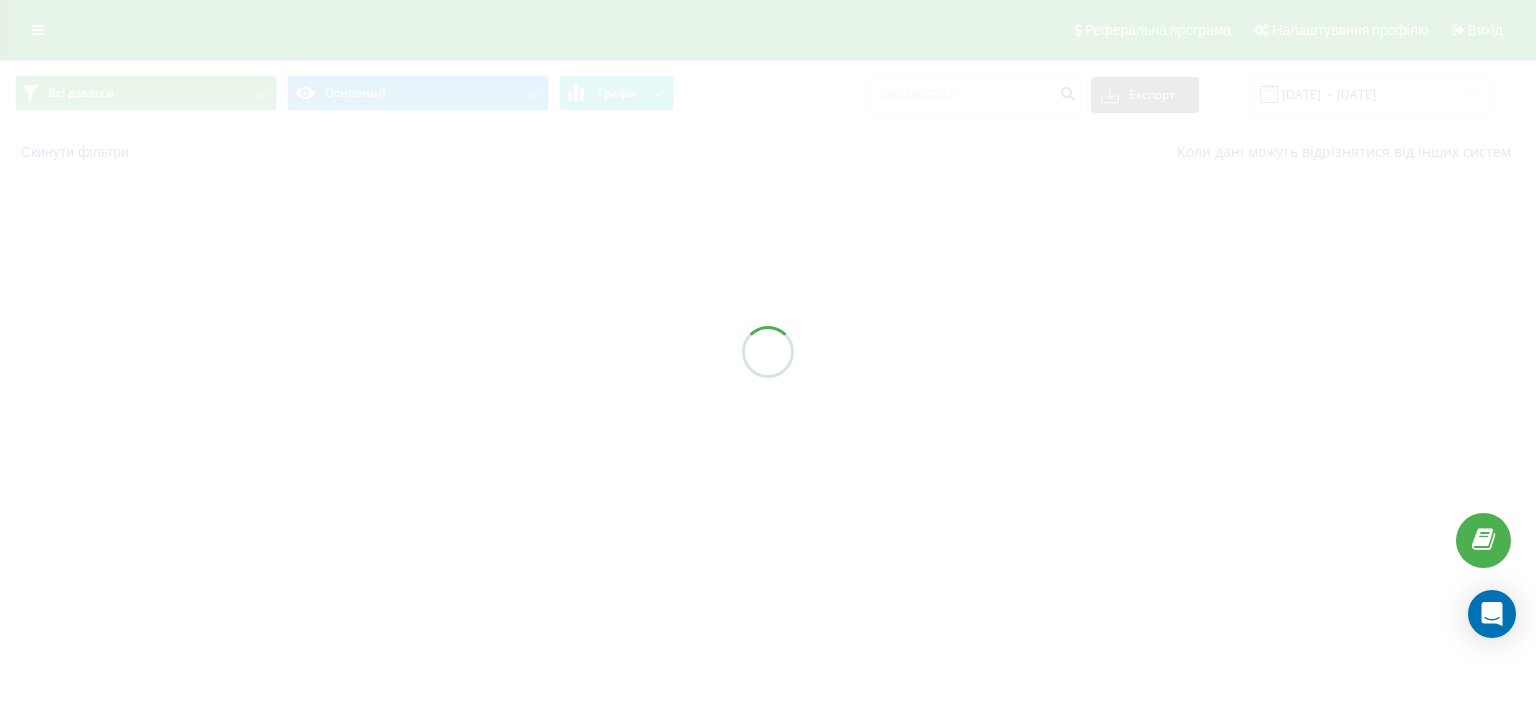 scroll, scrollTop: 0, scrollLeft: 0, axis: both 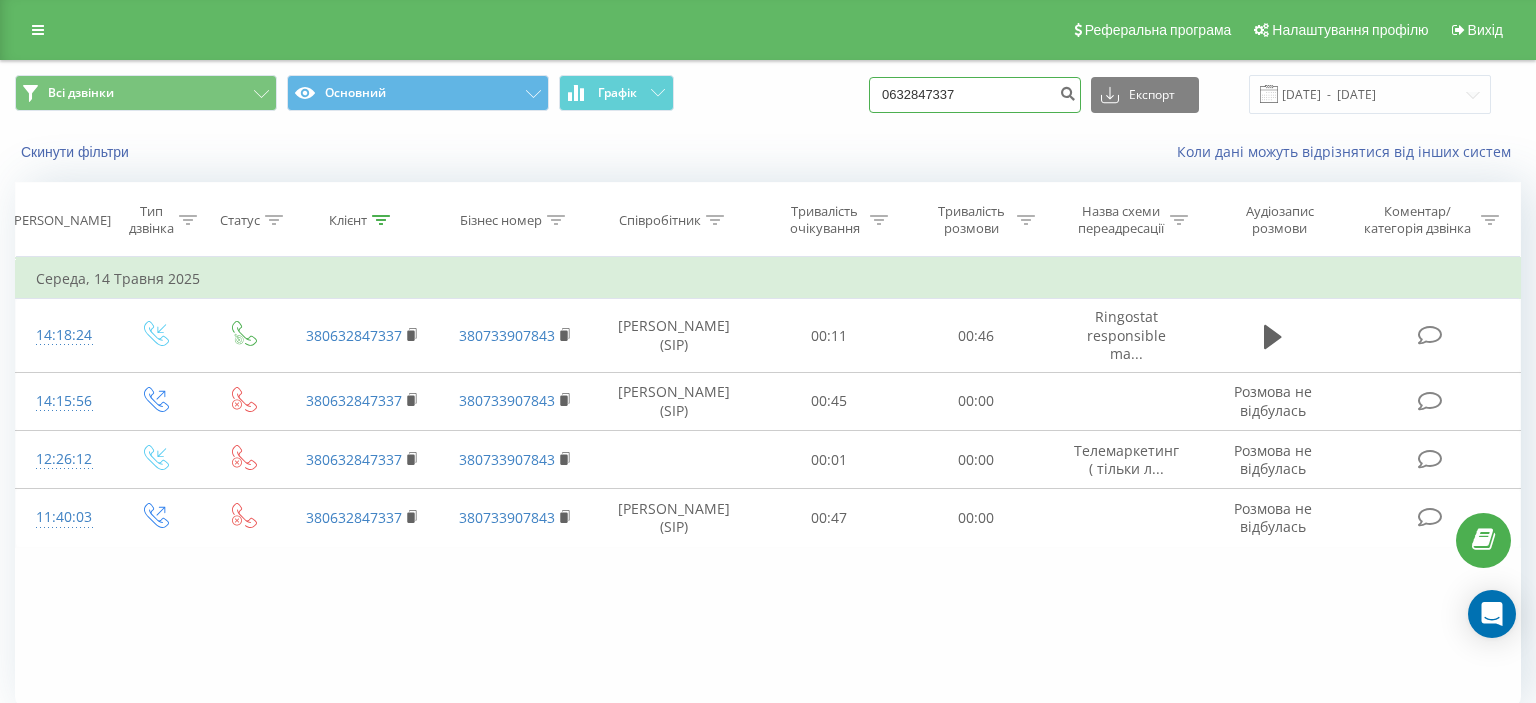 drag, startPoint x: 902, startPoint y: 96, endPoint x: 1018, endPoint y: 91, distance: 116.10771 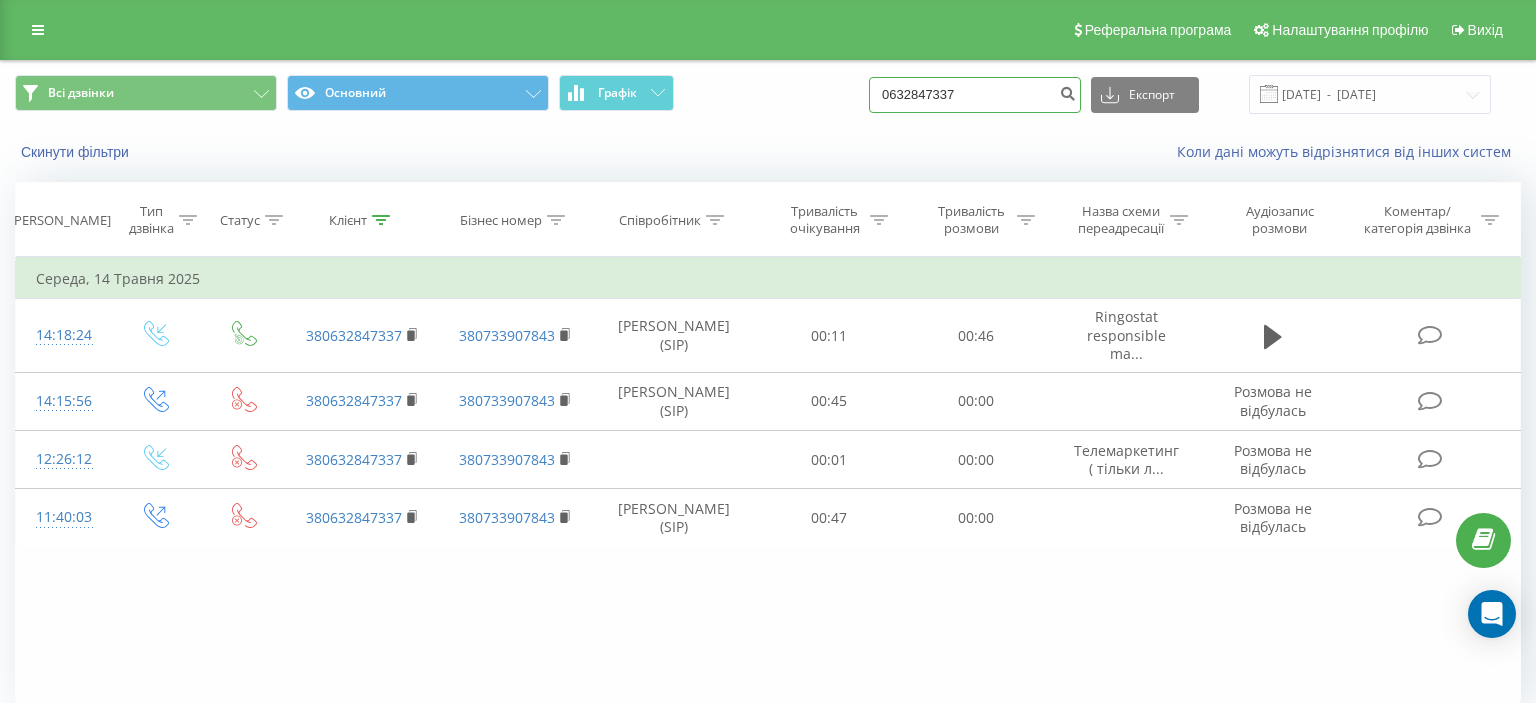 paste on "(093) 016 48 88" 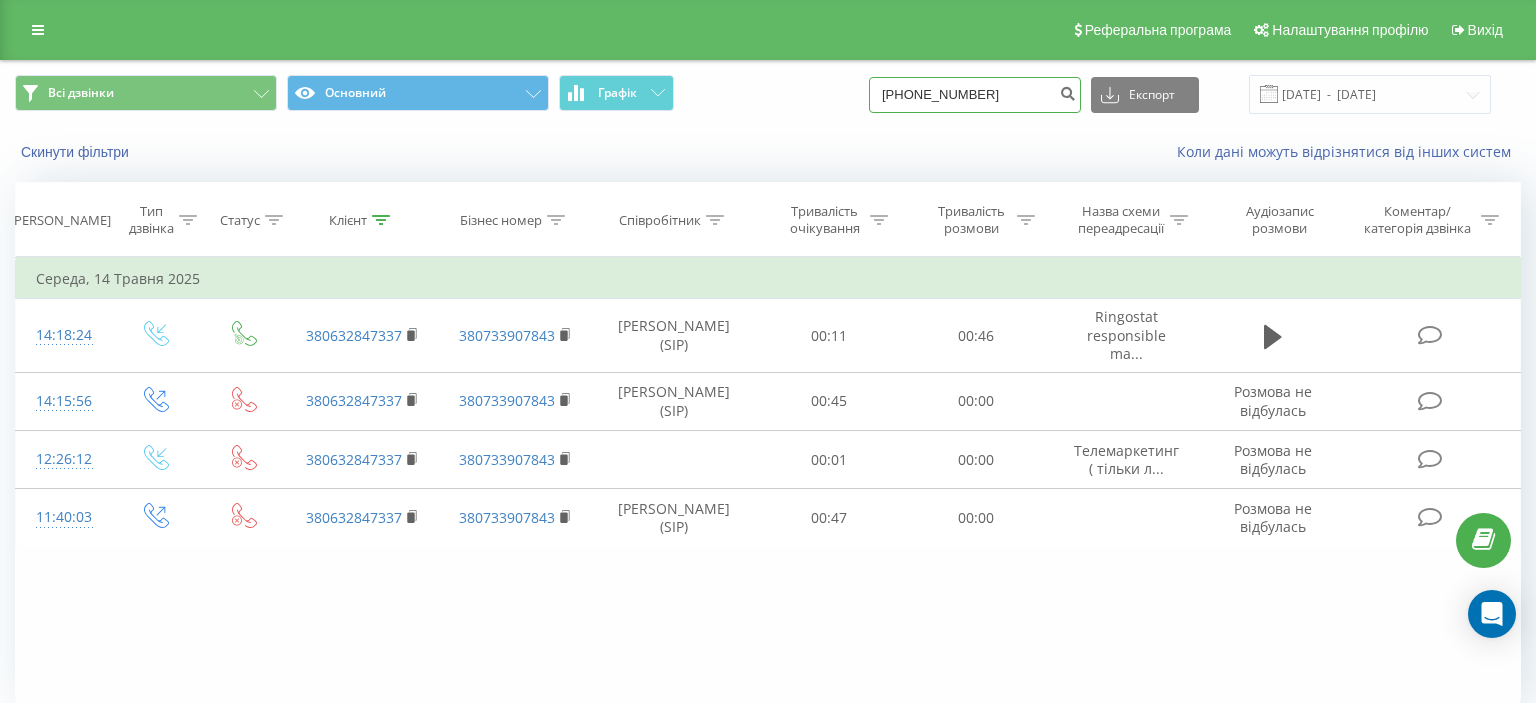 click on "(093) 016 48 88" at bounding box center [975, 95] 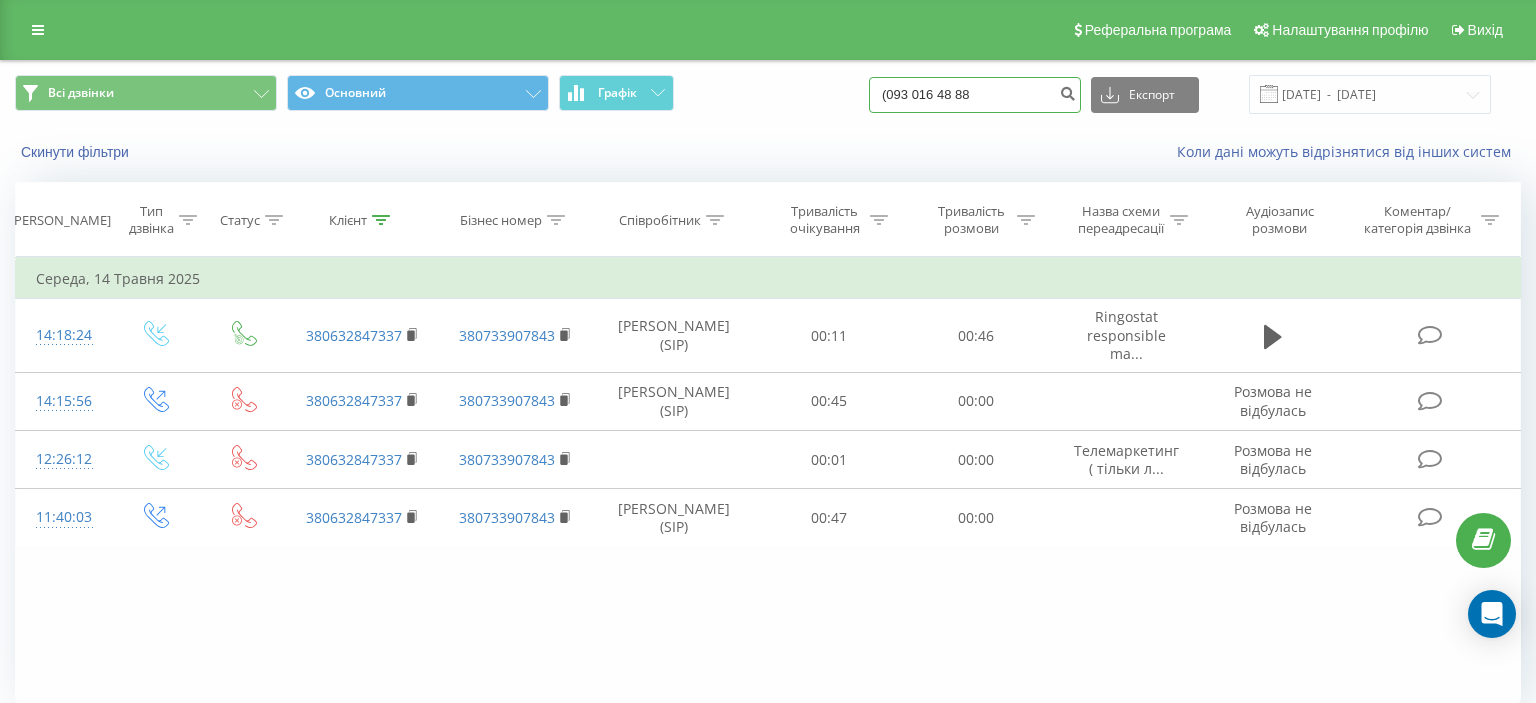 click on "(093 016 48 88" at bounding box center (975, 95) 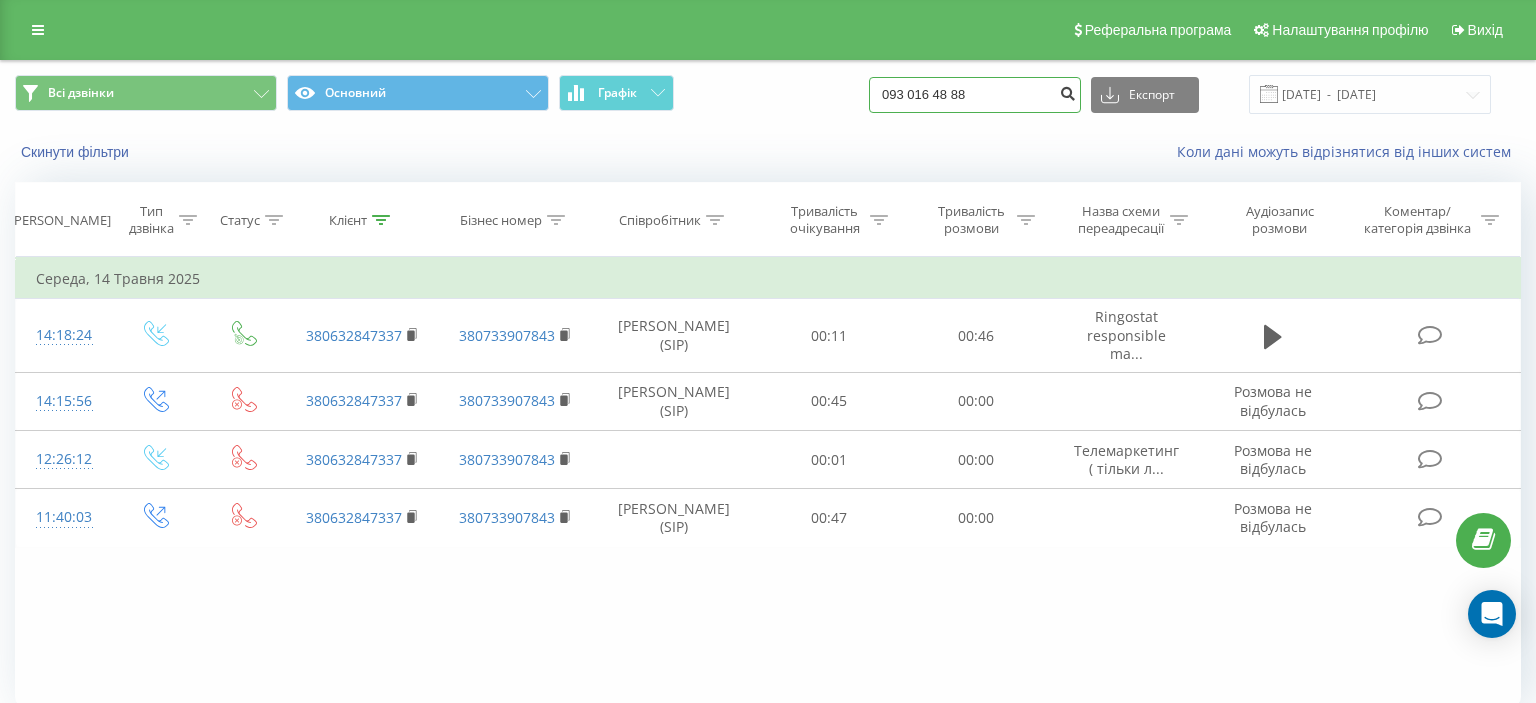 type on "093 016 48 88" 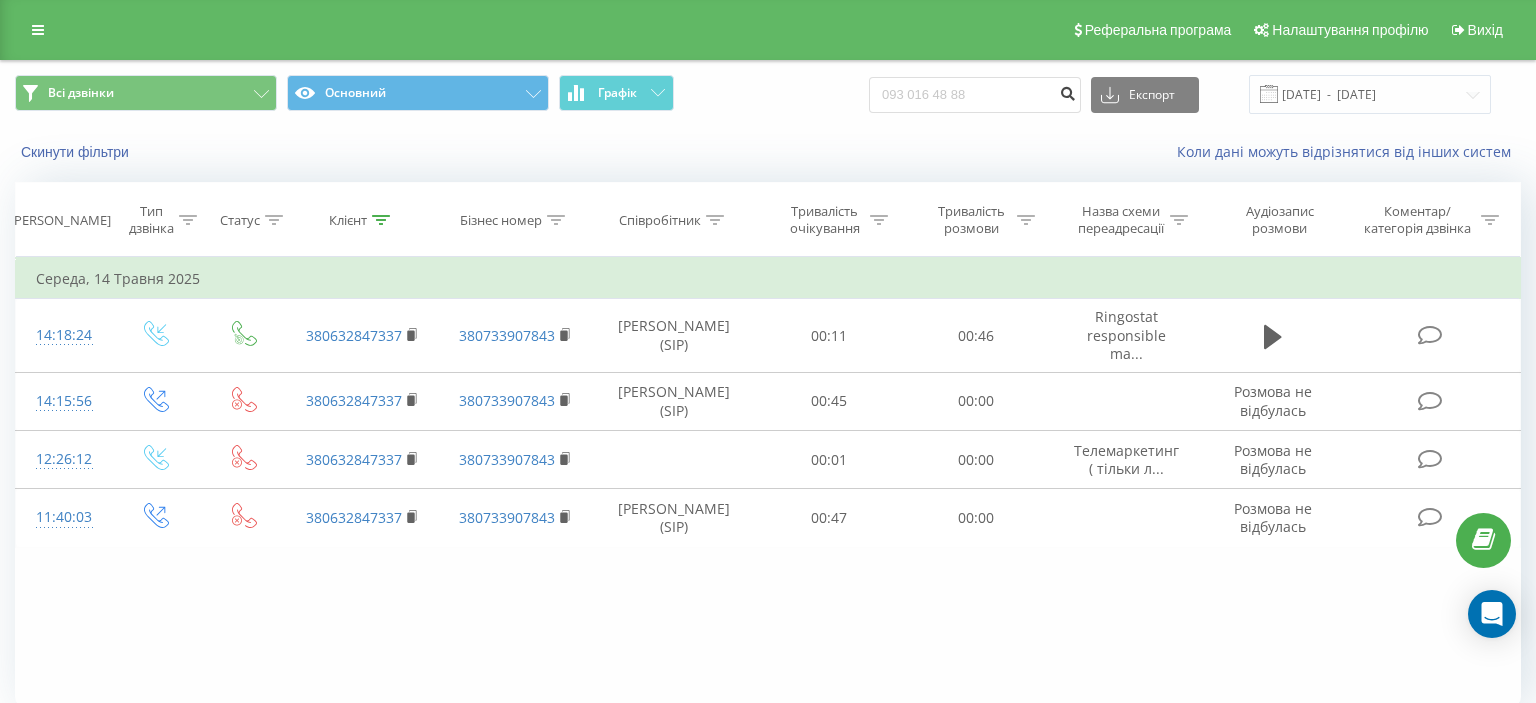 click at bounding box center (1067, 91) 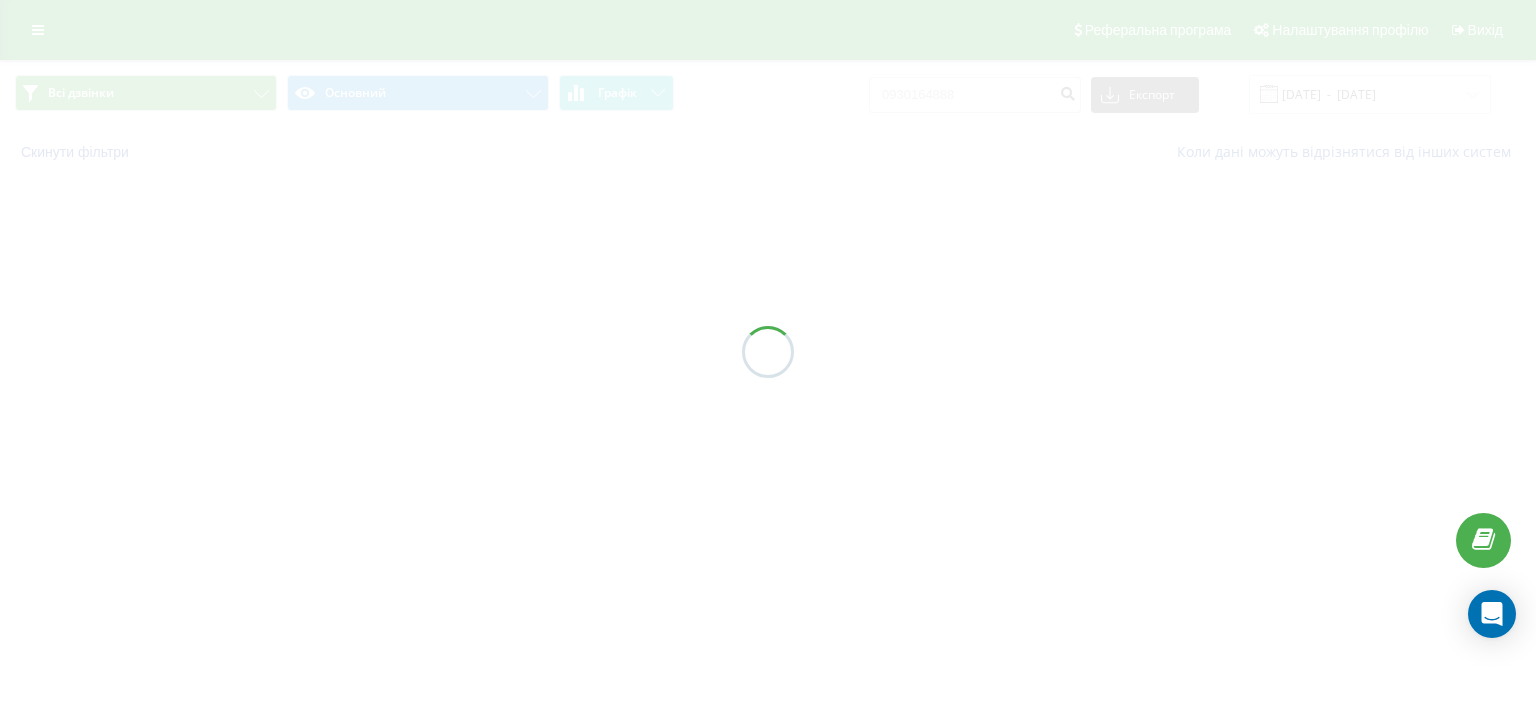 scroll, scrollTop: 0, scrollLeft: 0, axis: both 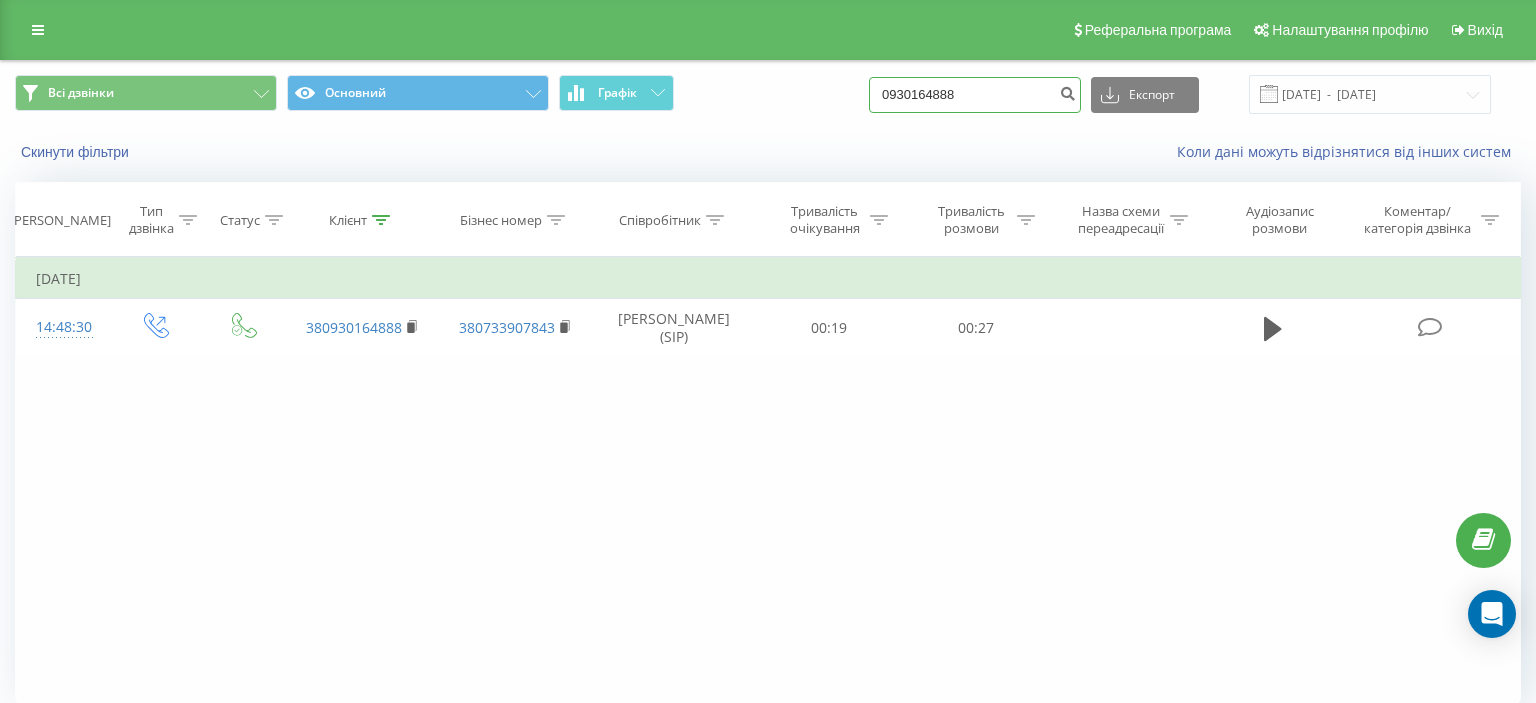 drag, startPoint x: 903, startPoint y: 94, endPoint x: 1032, endPoint y: 94, distance: 129 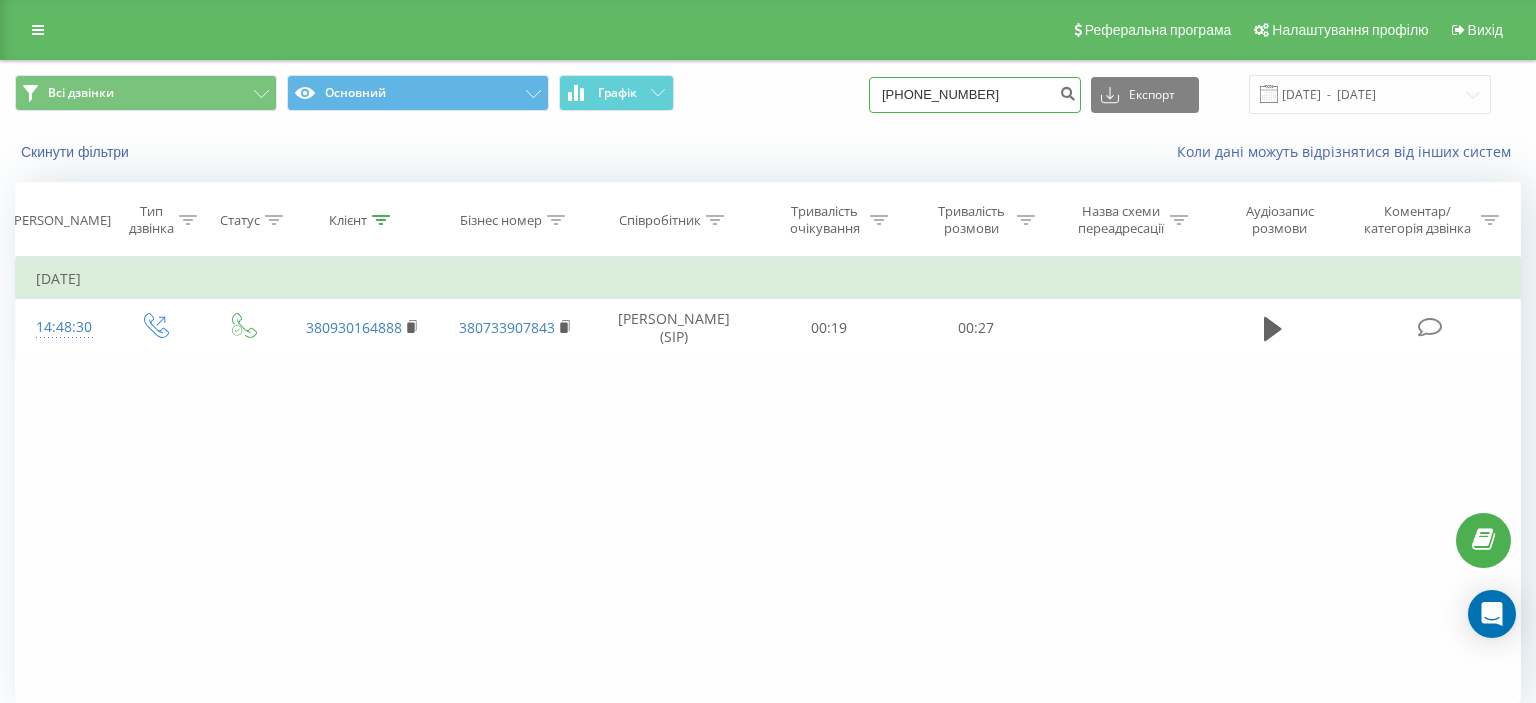 click on "[PHONE_NUMBER]" at bounding box center (975, 95) 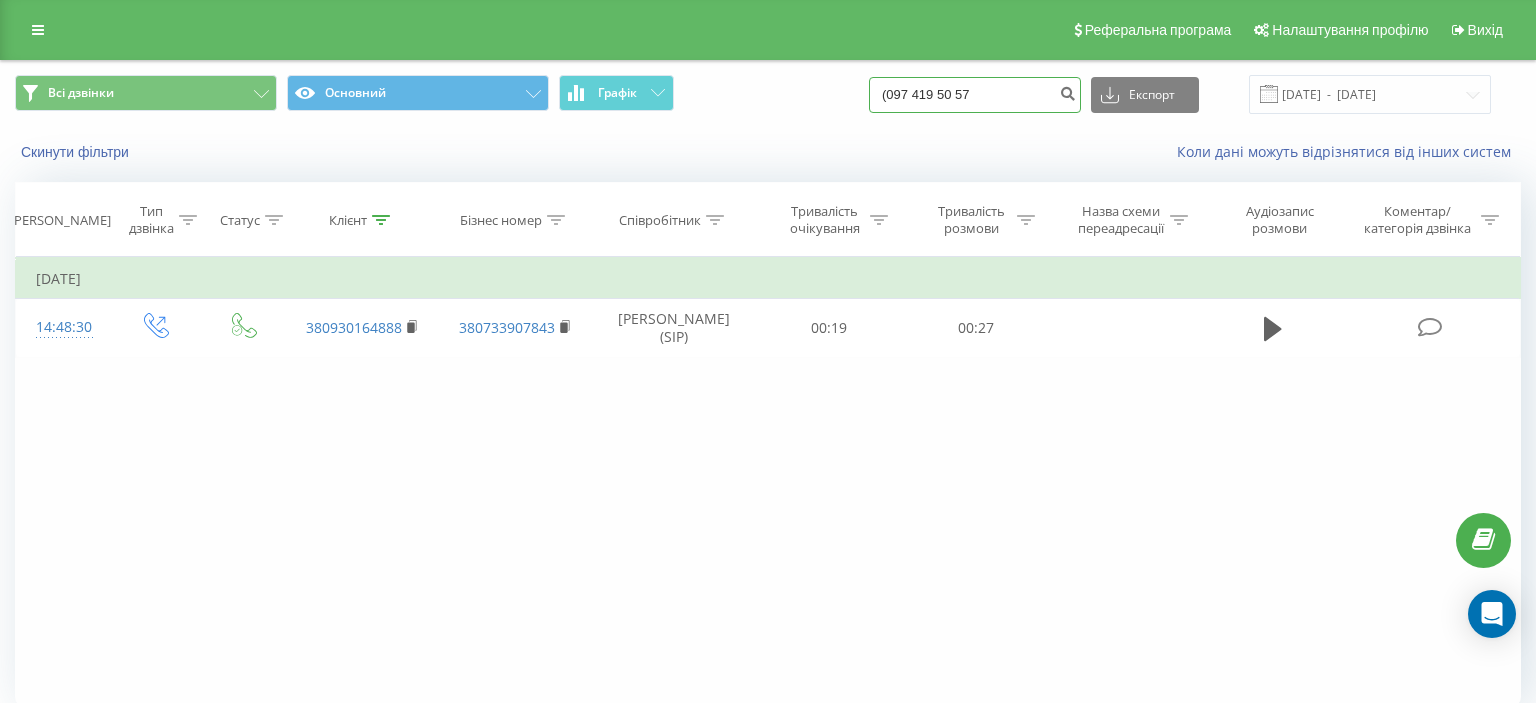 click on "(097 419 50 57" at bounding box center (975, 95) 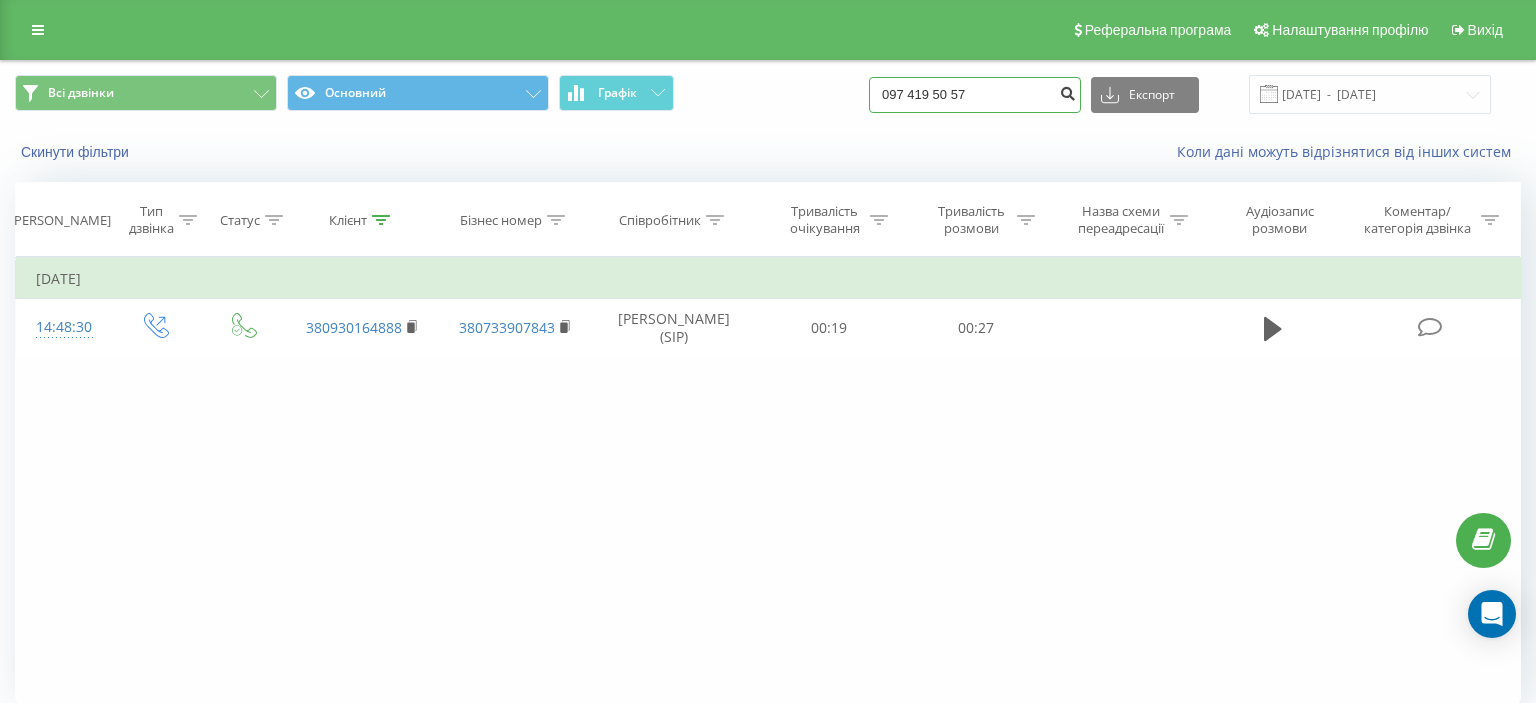 type on "097 419 50 57" 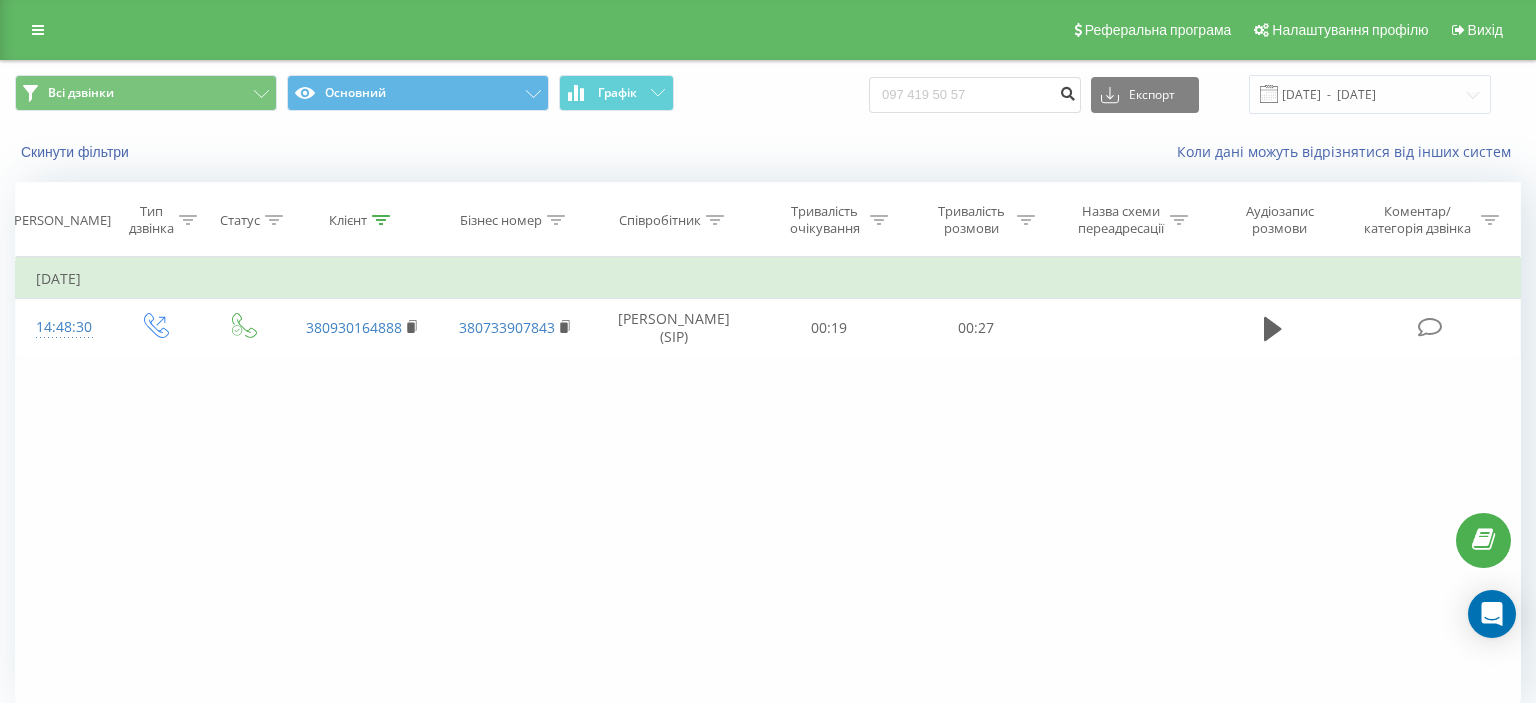 click at bounding box center [1067, 91] 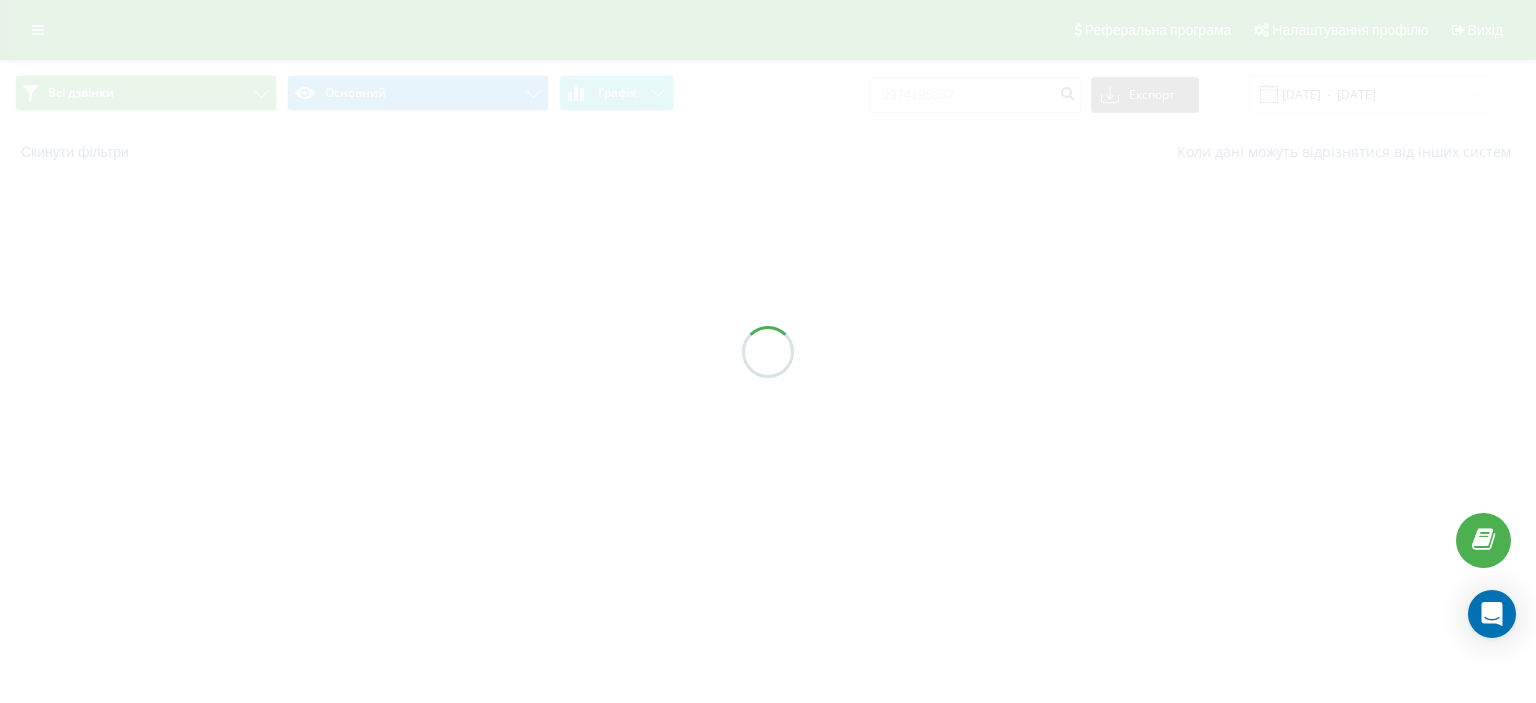 scroll, scrollTop: 0, scrollLeft: 0, axis: both 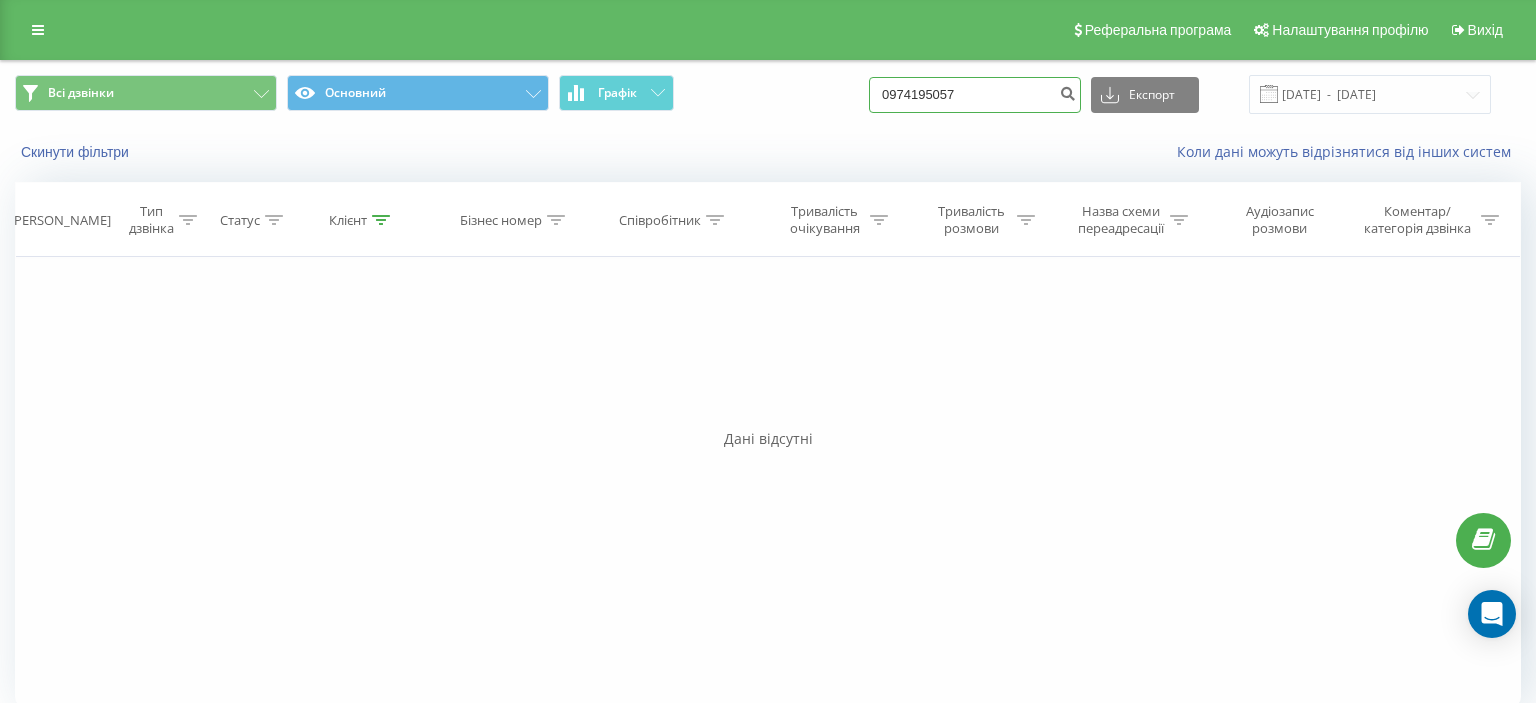 drag, startPoint x: 908, startPoint y: 96, endPoint x: 1025, endPoint y: 96, distance: 117 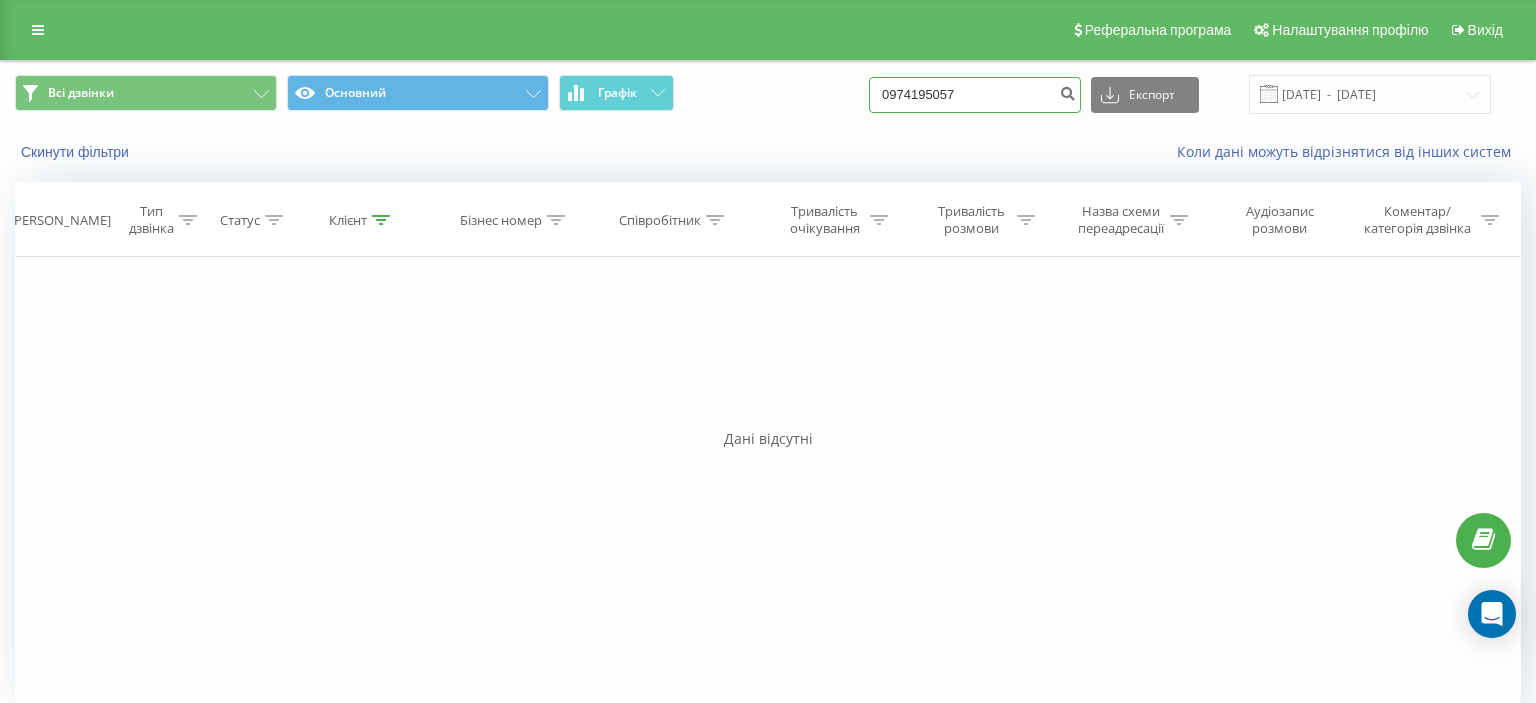 paste on "[PHONE_NUMBER]" 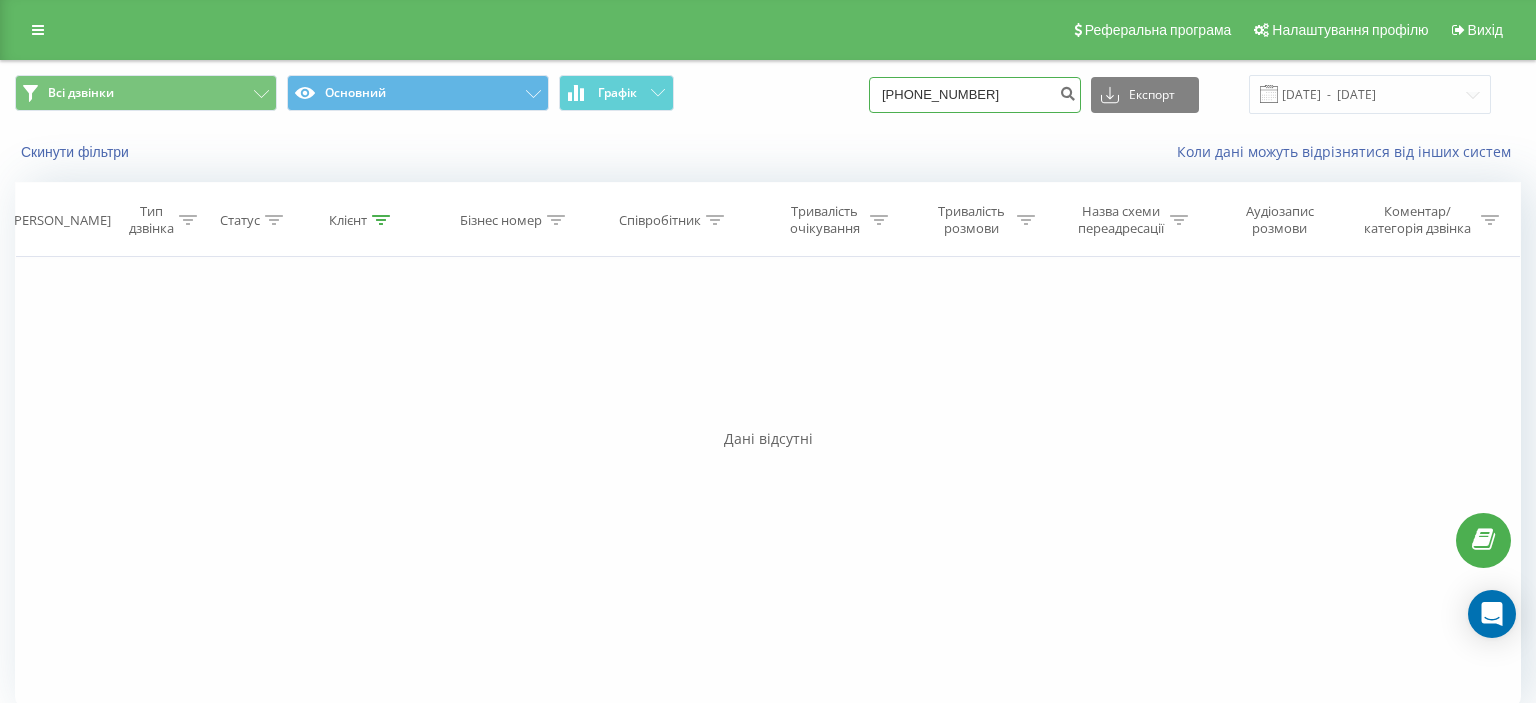 click on "[PHONE_NUMBER]" at bounding box center [975, 95] 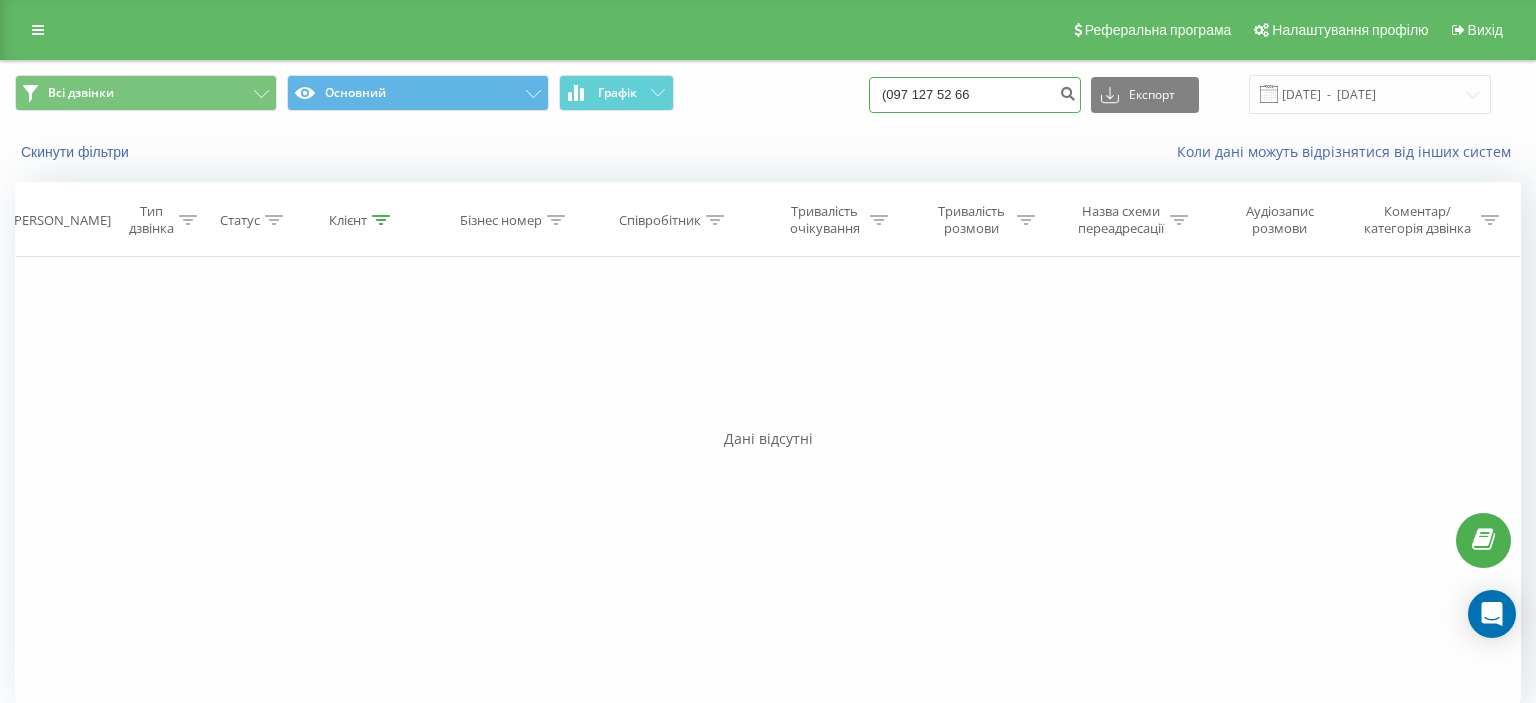 click on "(097 127 52 66" at bounding box center [975, 95] 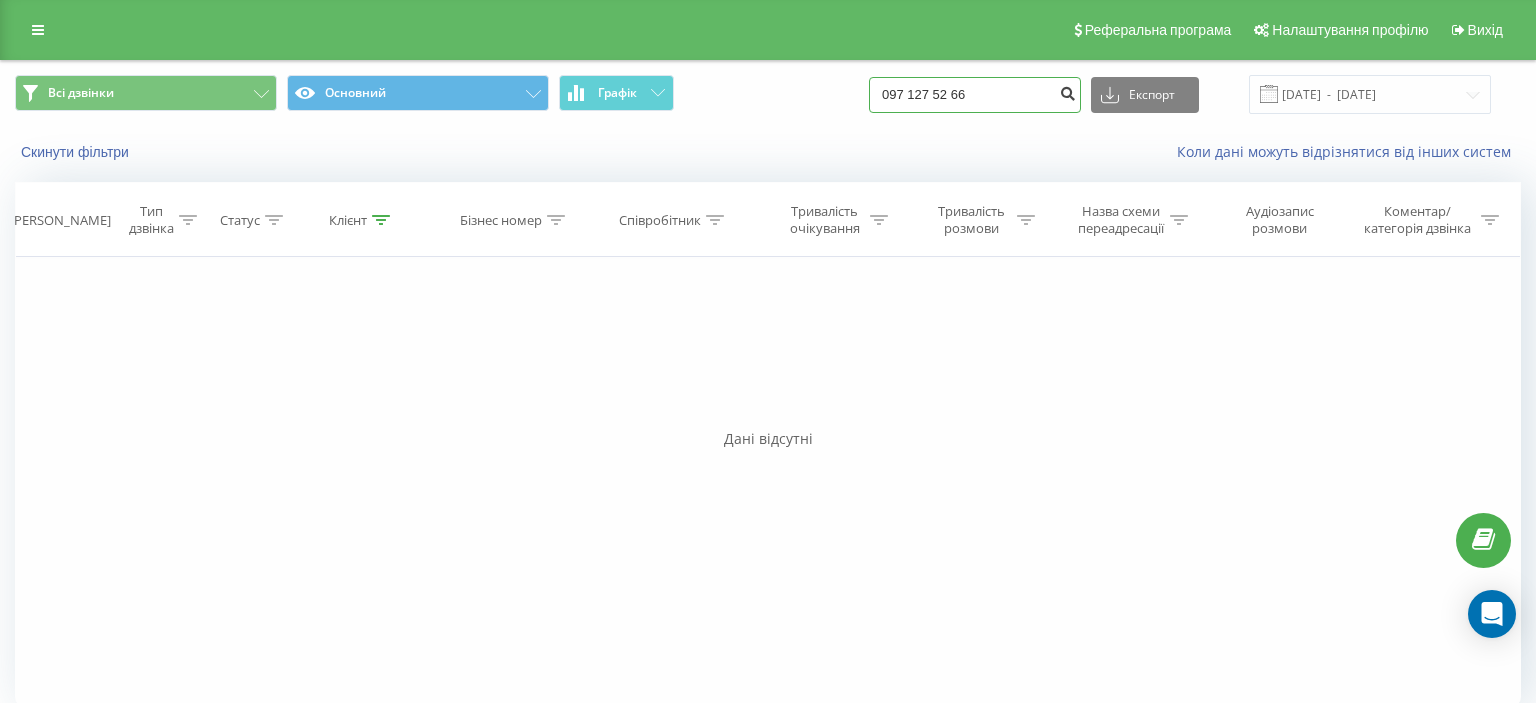 type on "097 127 52 66" 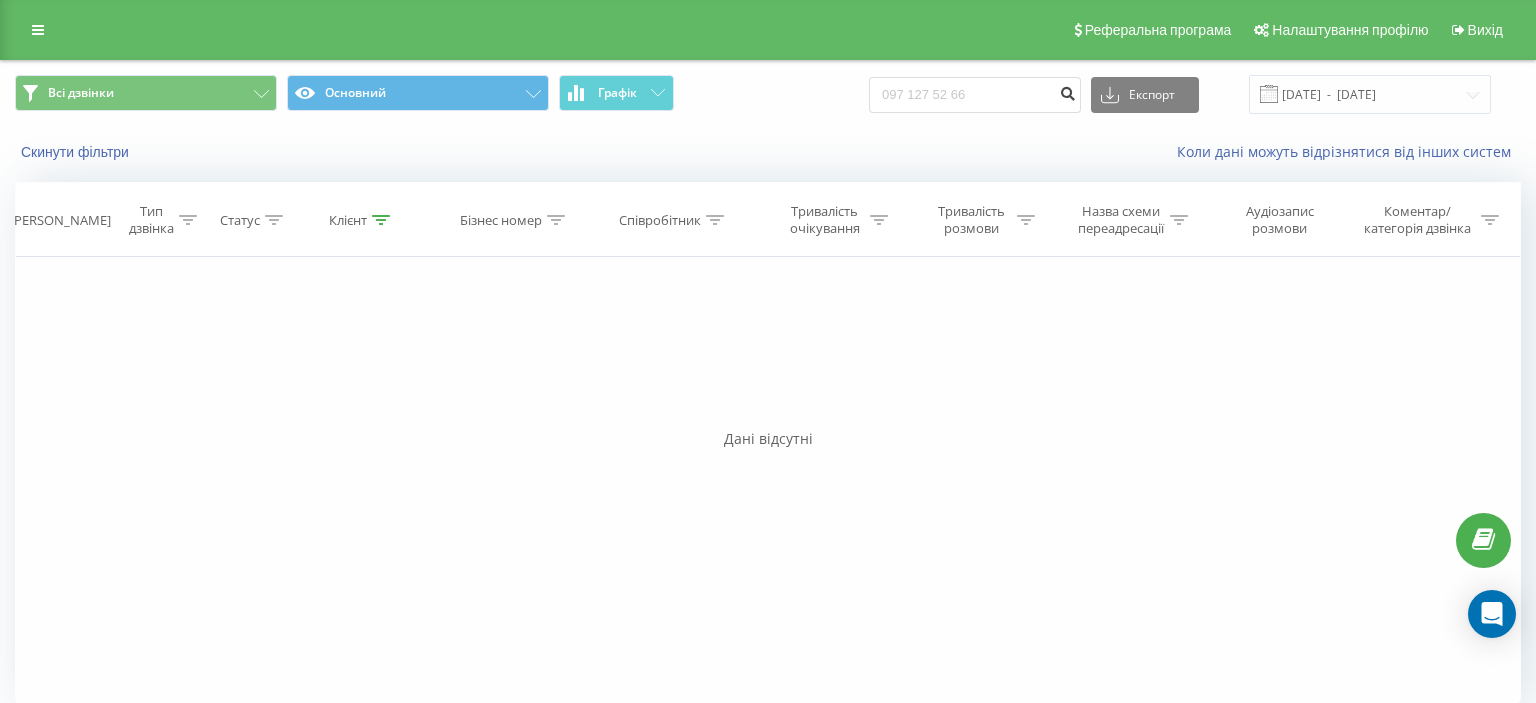 click at bounding box center [1067, 91] 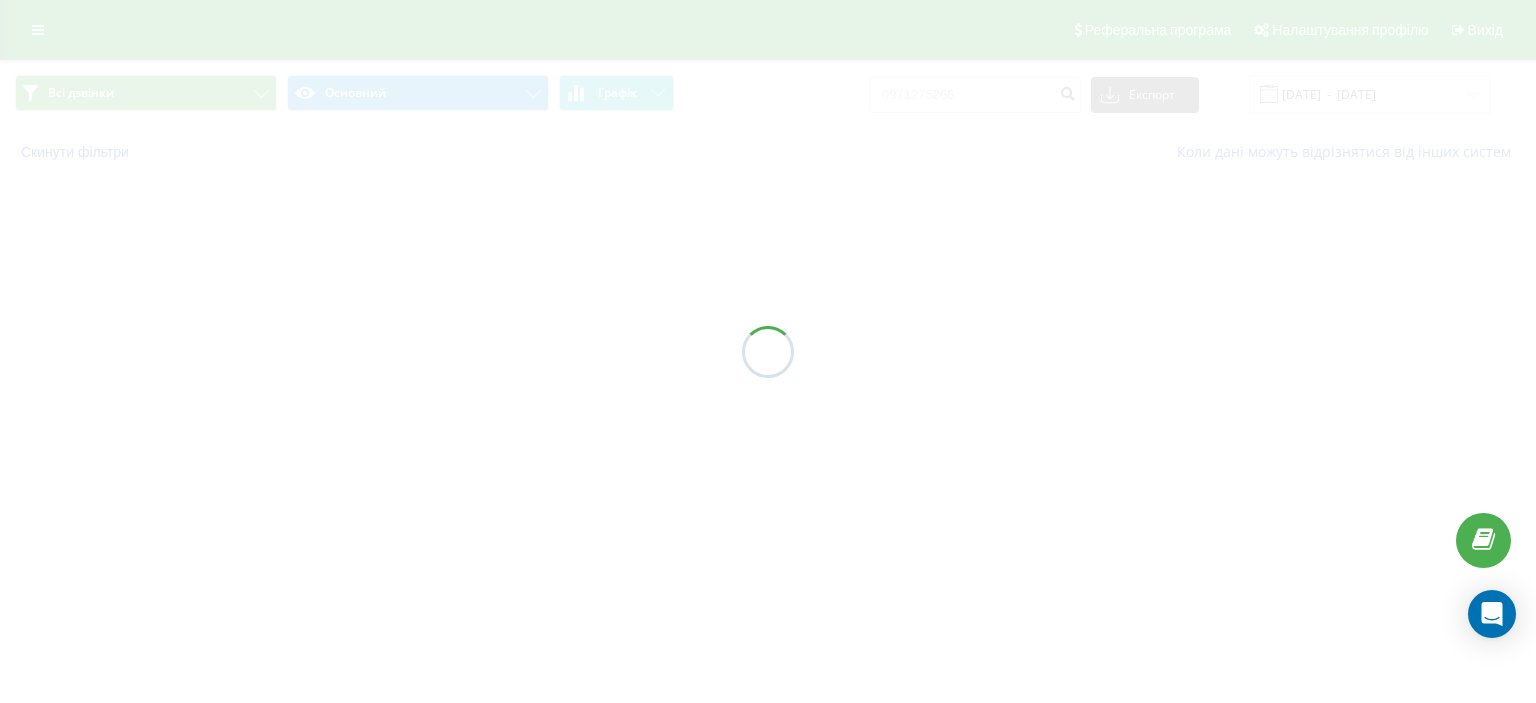 scroll, scrollTop: 0, scrollLeft: 0, axis: both 